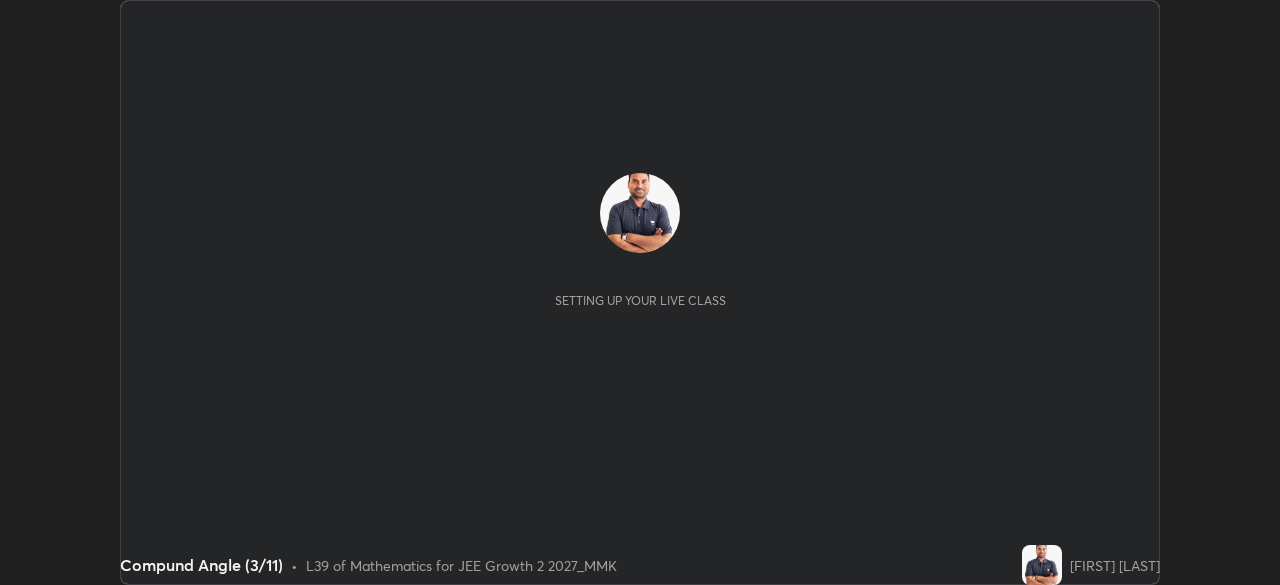 scroll, scrollTop: 0, scrollLeft: 0, axis: both 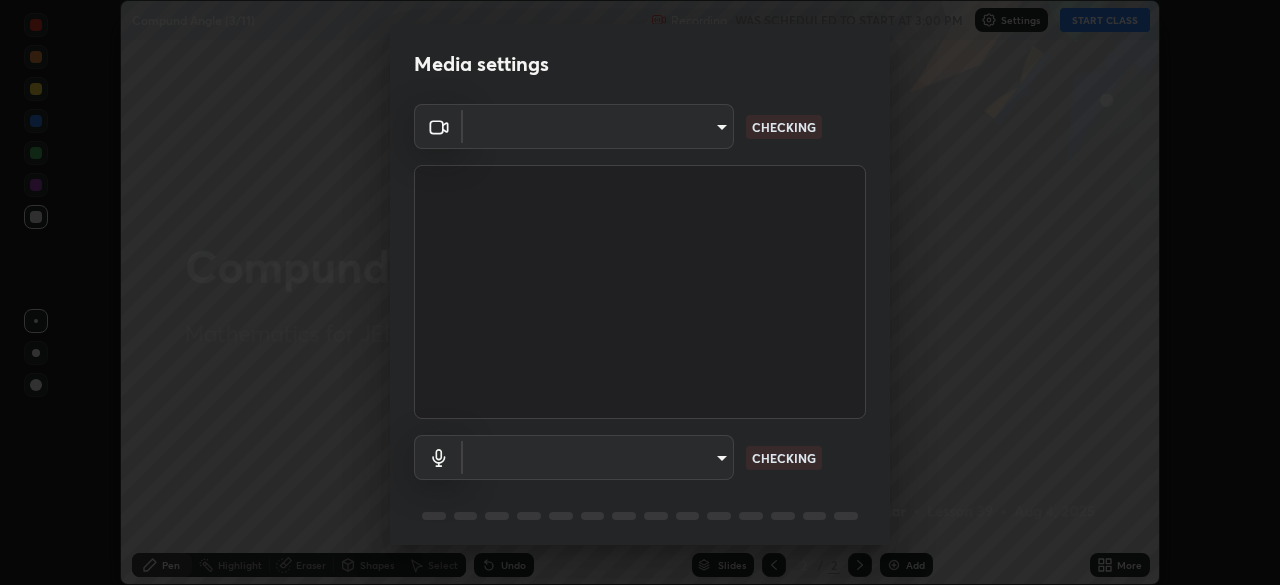 click on "Erase all Compund Angle (3/11) Recording WAS SCHEDULED TO START AT  3:00 PM Settings START CLASS Setting up your live class Compund Angle (3/11) • L39 of Mathematics for JEE Growth 2 2027_MMK [FIRST] [LAST] Pen Highlight Eraser Shapes Select Undo Slides 2 / 2 Add More No doubts shared Encourage your learners to ask a doubt for better clarity Report an issue Reason for reporting Buffering Chat not working Audio - Video sync issue Educator video quality low ​ Attach an image Report Media settings ​ CHECKING ​ CHECKING 1 / 5 Next" at bounding box center (640, 292) 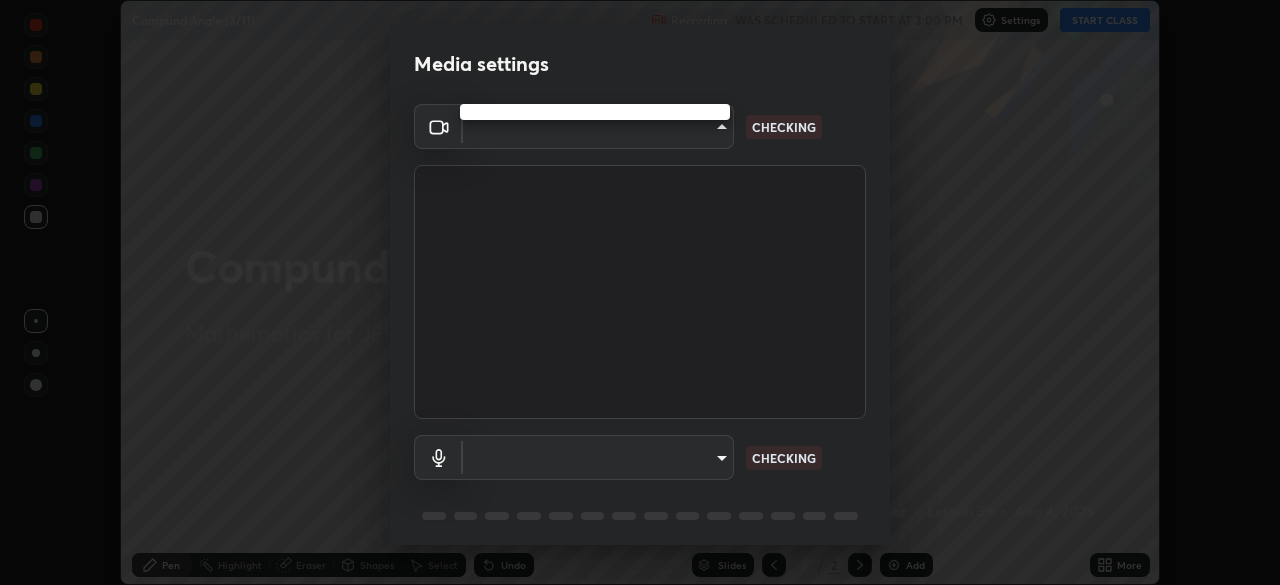 type on "fb57174be8733929c779687b6c747b251f50b7e0b4cf35f724d7f1923dedf309" 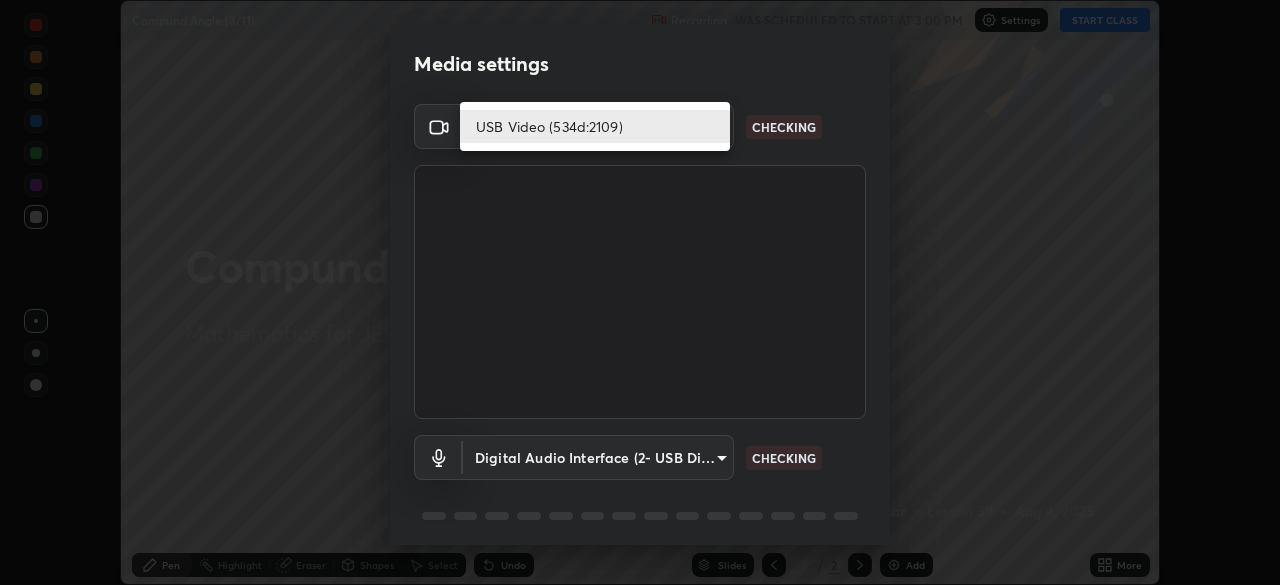 click on "USB Video (534d:2109)" at bounding box center [595, 126] 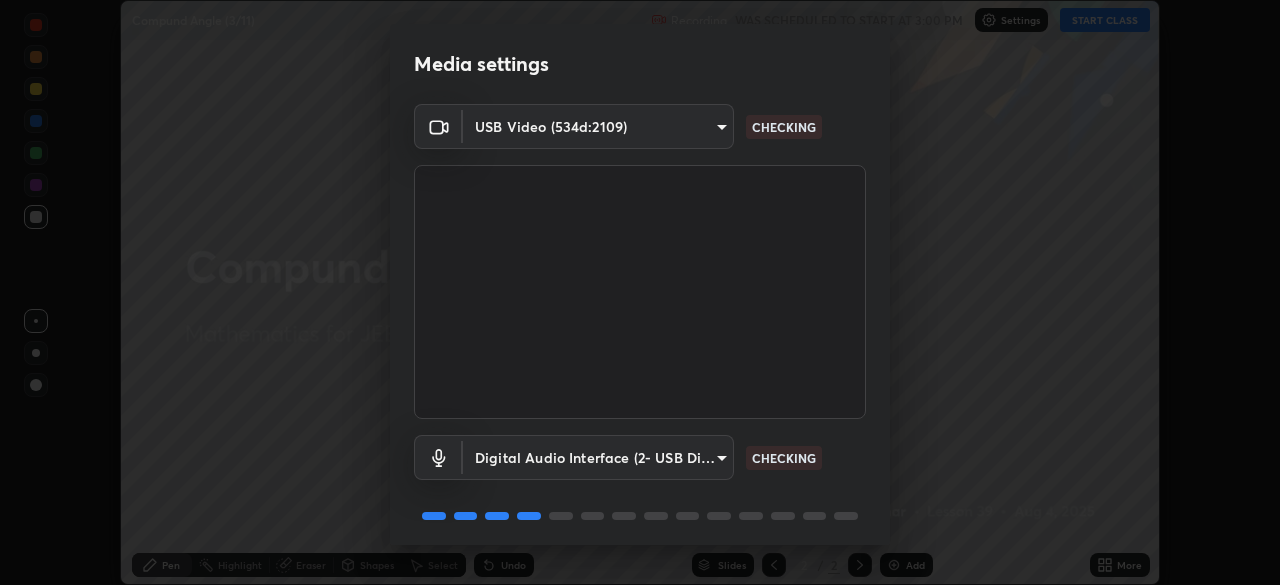 click on "Erase all Compund Angle (3/11) Recording WAS SCHEDULED TO START AT  3:00 PM Settings START CLASS Setting up your live class Compund Angle (3/11) • L39 of Mathematics for JEE Growth 2 2027_MMK [FIRST] [LAST] Pen Highlight Eraser Shapes Select Undo Slides 2 / 2 Add More No doubts shared Encourage your learners to ask a doubt for better clarity Report an issue Reason for reporting Buffering Chat not working Audio - Video sync issue Educator video quality low ​ Attach an image Report Media settings USB Video (534d:2109) fb57174be8733929c779687b6c747b251f50b7e0b4cf35f724d7f1923dedf309 CHECKING Digital Audio Interface (2- USB Digital Audio) 054dcff9a364f7d7b915c2693b29439440450d60e64e8afb4aa16a23ef9e7aff CHECKING 1 / 5 Next" at bounding box center (640, 292) 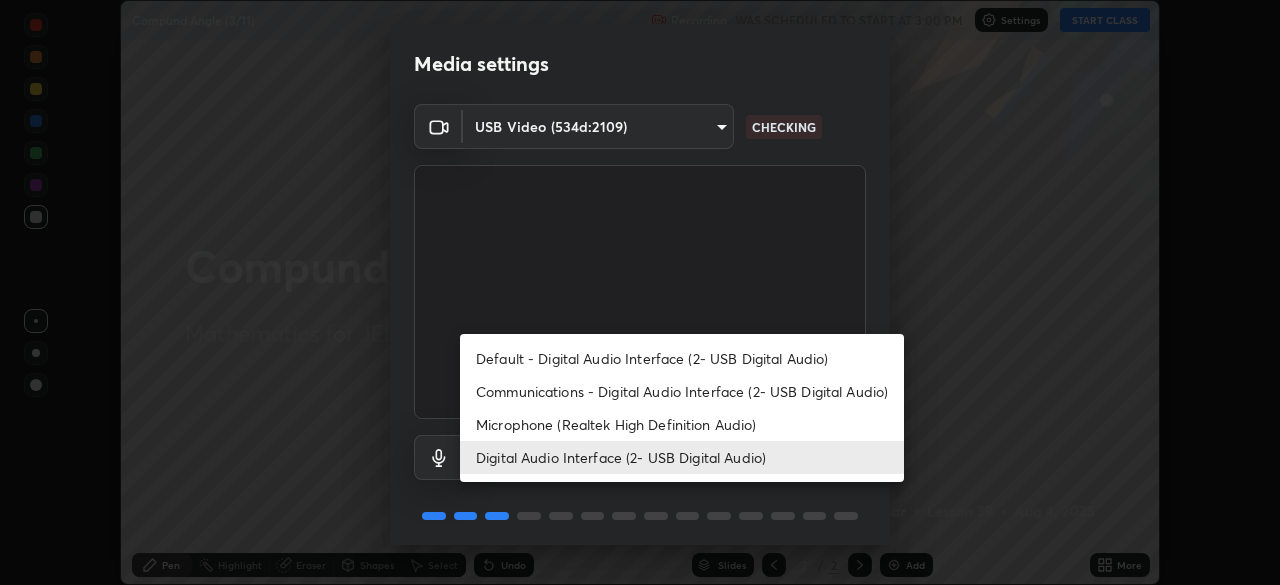 click on "Microphone (Realtek High Definition Audio)" at bounding box center [682, 424] 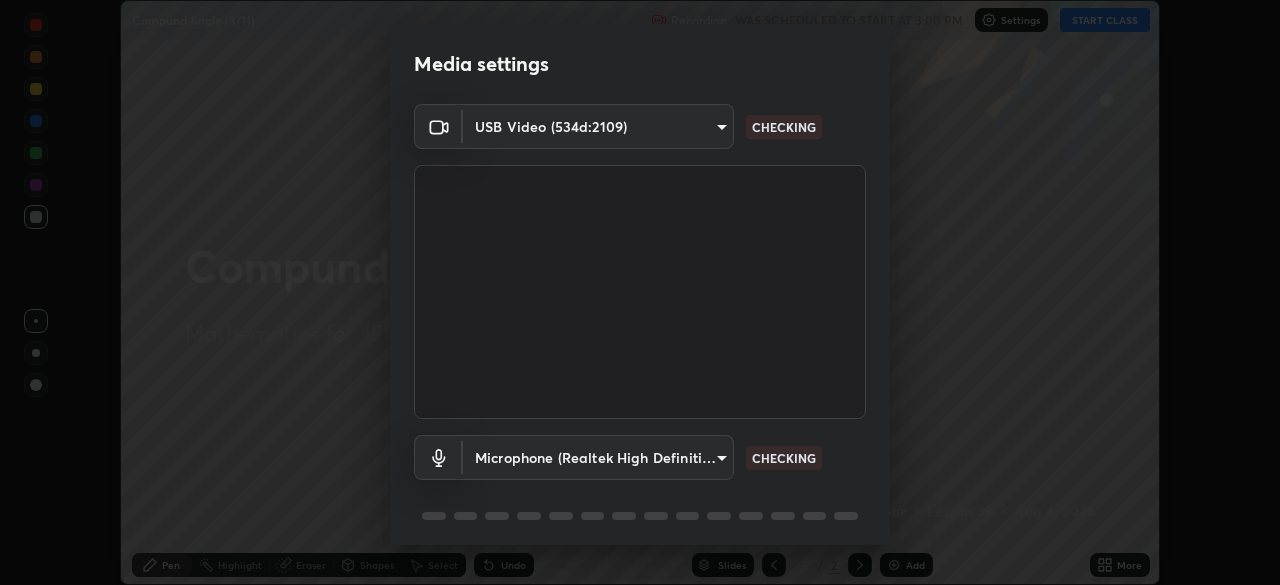 click on "Erase all Compund Angle (3/11) Recording WAS SCHEDULED TO START AT  3:00 PM Settings START CLASS Setting up your live class Compund Angle (3/11) • L39 of Mathematics for JEE Growth 2 2027_MMK [FIRST] [LAST] Pen Highlight Eraser Shapes Select Undo Slides 2 / 2 Add More No doubts shared Encourage your learners to ask a doubt for better clarity Report an issue Reason for reporting Buffering Chat not working Audio - Video sync issue Educator video quality low ​ Attach an image Report Media settings ​ CHECKING ​ CHECKING 1 / 5 Next" at bounding box center (640, 292) 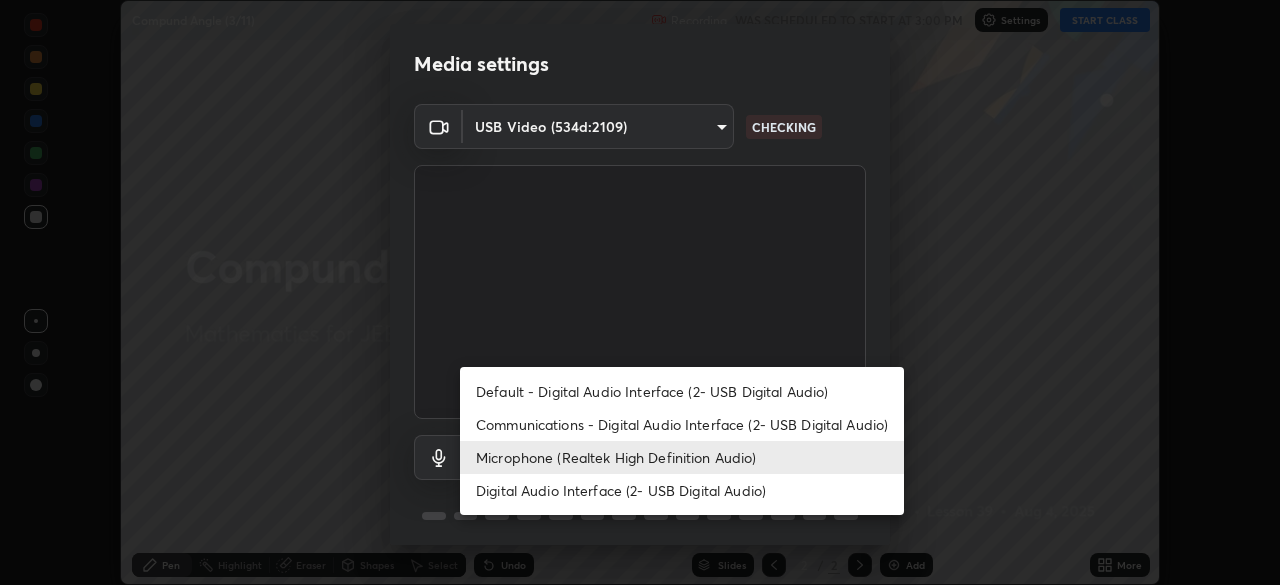 click on "Digital Audio Interface (2- USB Digital Audio)" at bounding box center (682, 490) 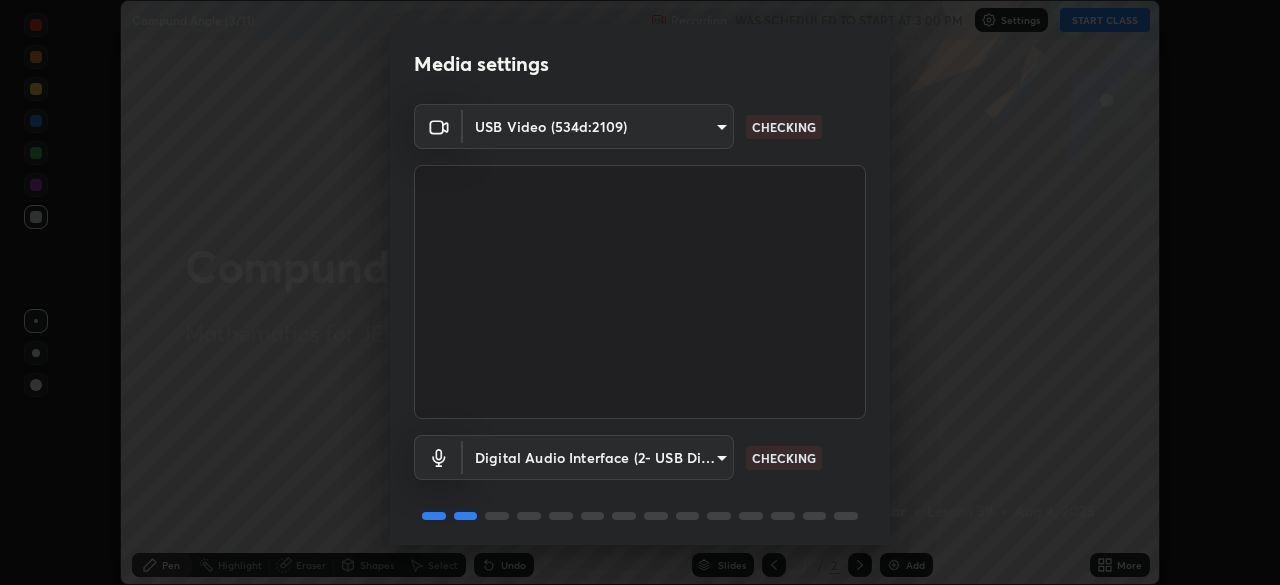 scroll, scrollTop: 71, scrollLeft: 0, axis: vertical 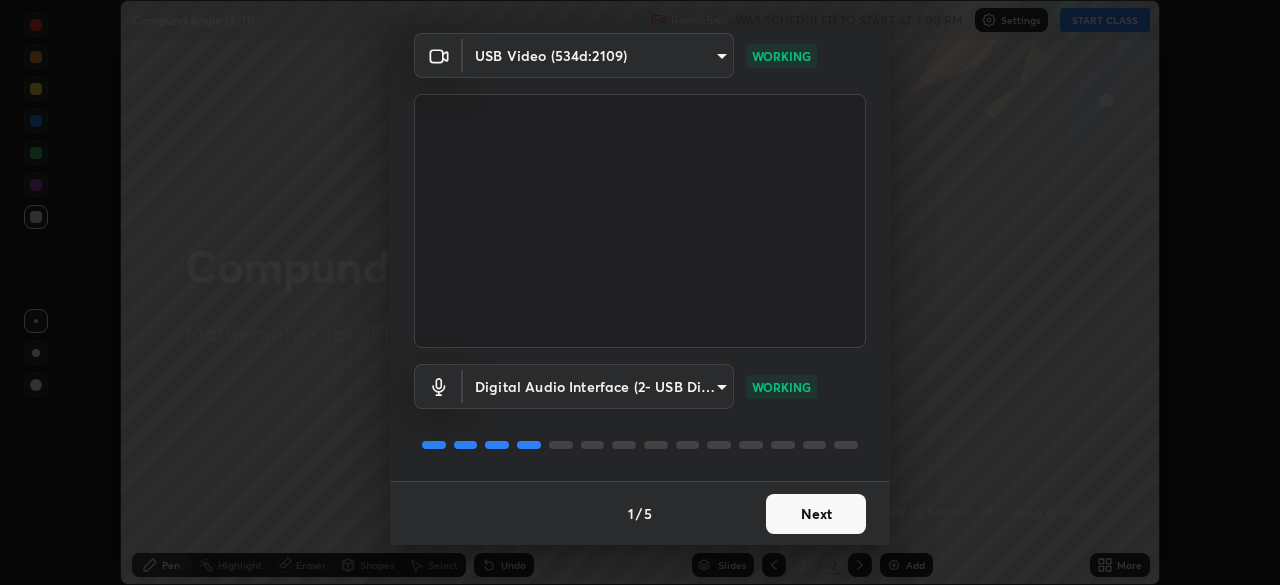 click on "Next" at bounding box center [816, 514] 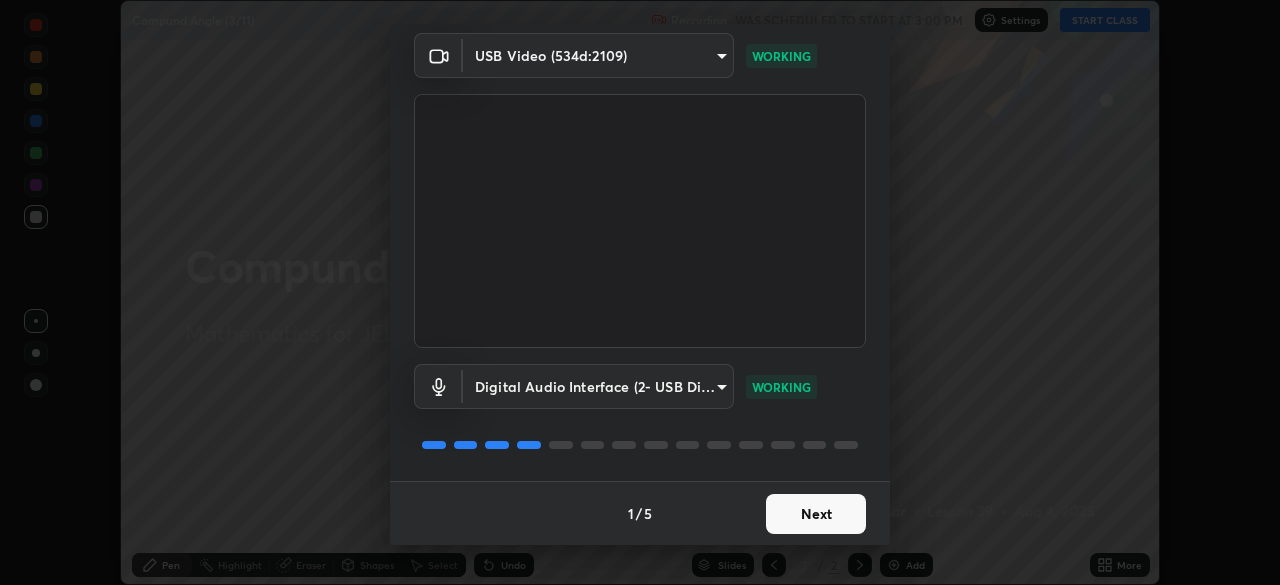 scroll, scrollTop: 0, scrollLeft: 0, axis: both 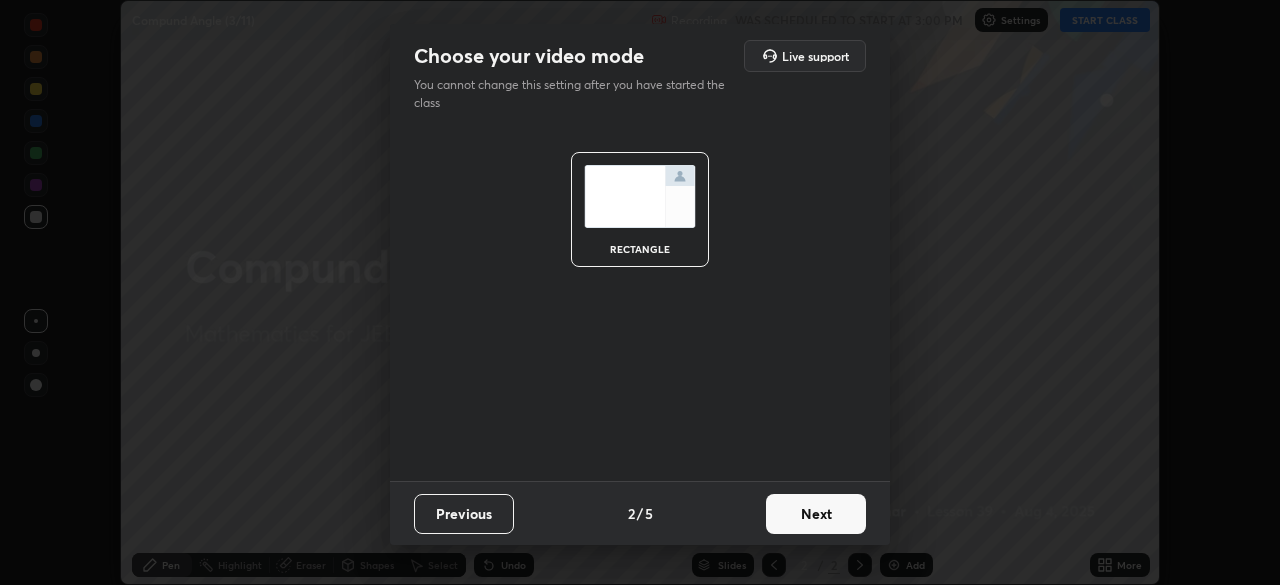click on "Next" at bounding box center [816, 514] 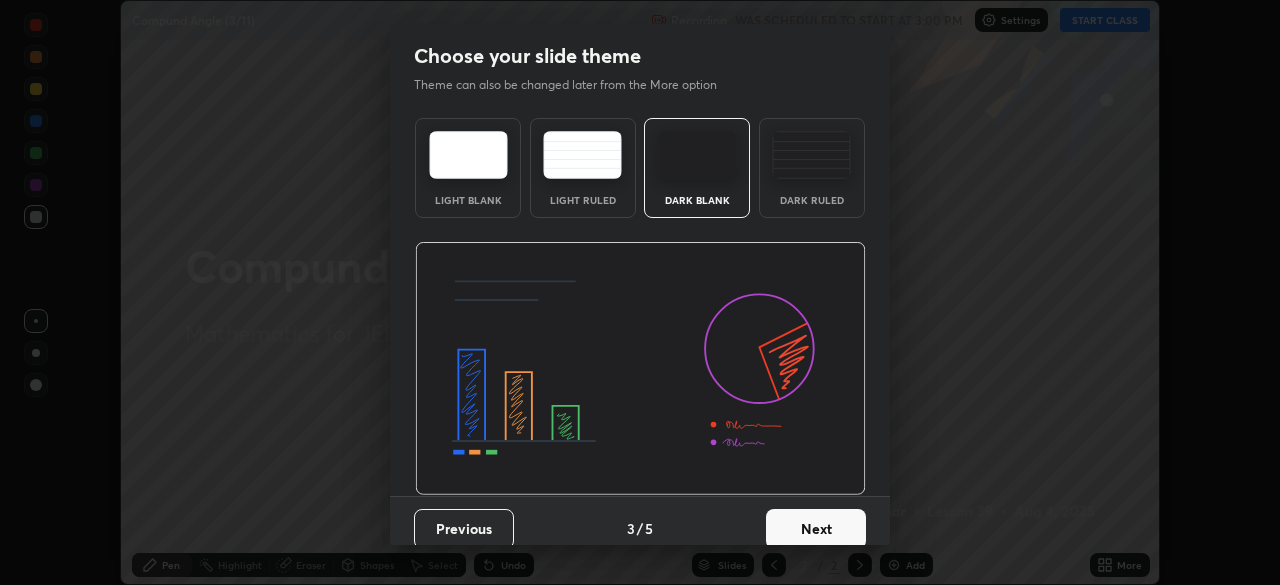 click on "Next" at bounding box center (816, 529) 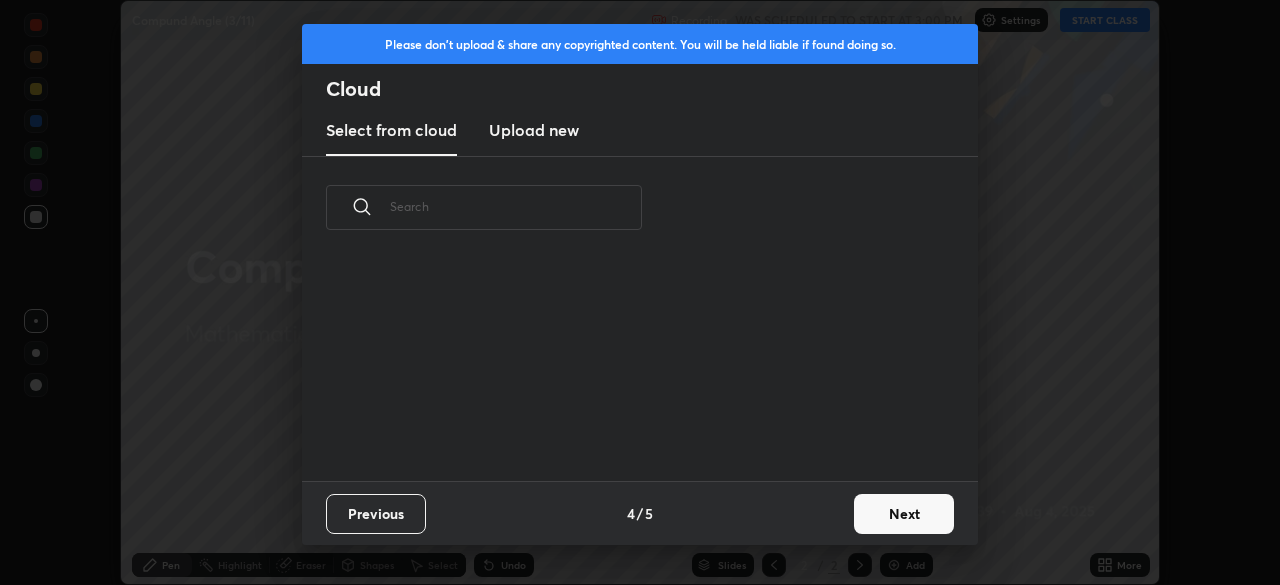 click on "Next" at bounding box center (904, 514) 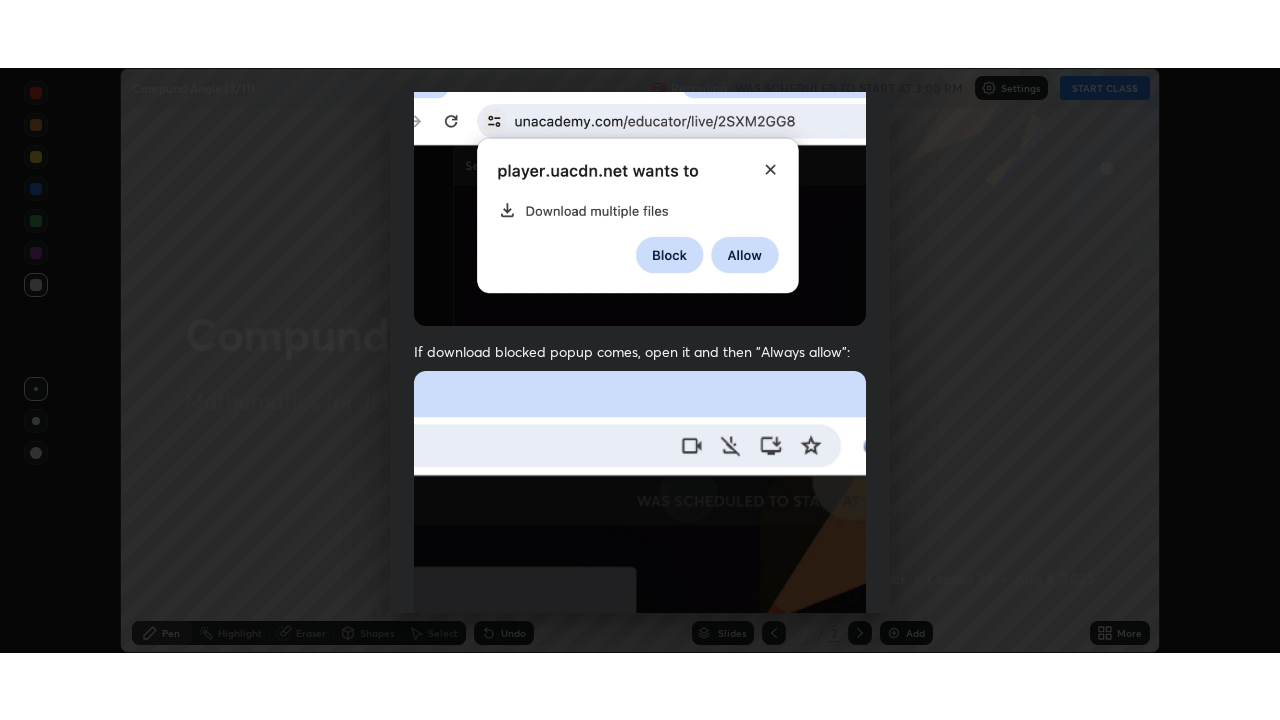 scroll, scrollTop: 479, scrollLeft: 0, axis: vertical 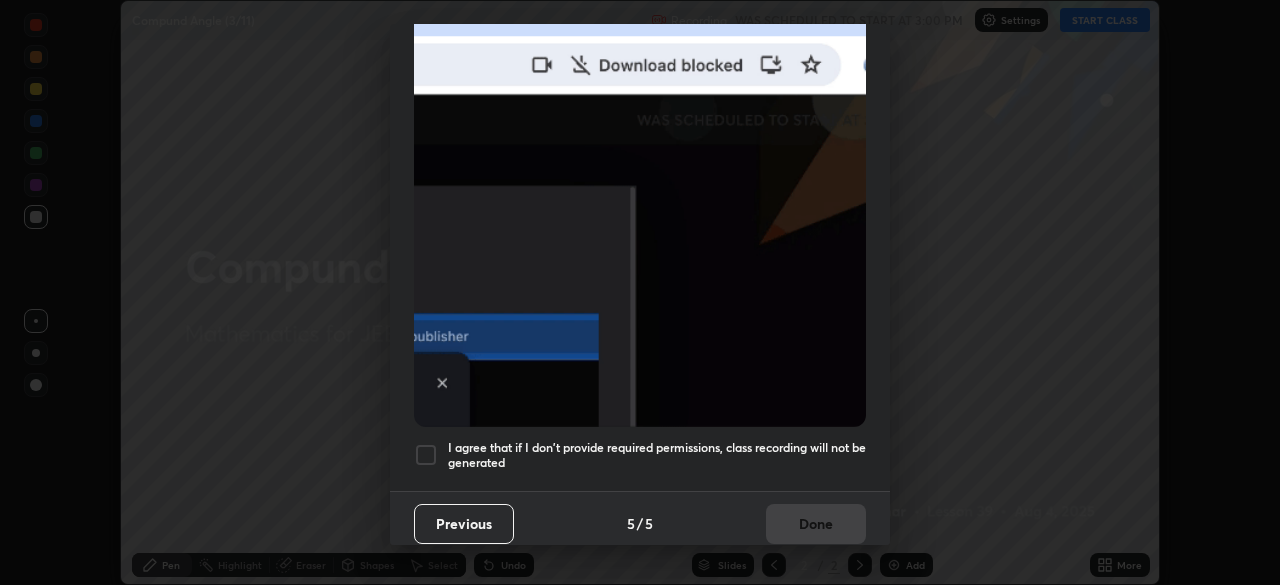 click at bounding box center (426, 455) 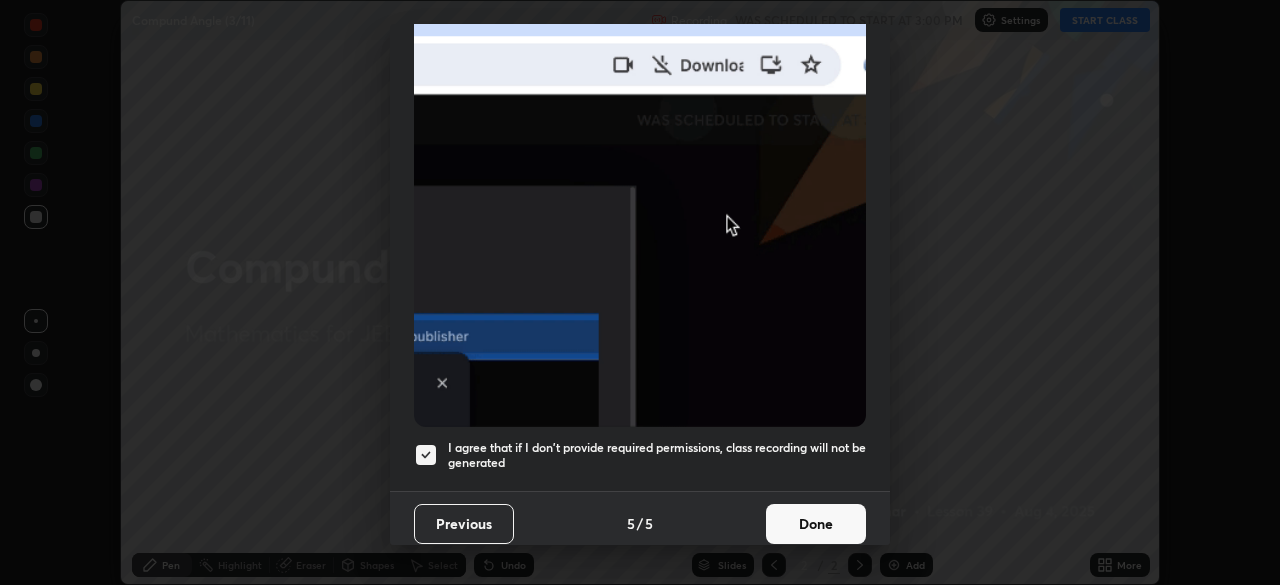 click on "Done" at bounding box center (816, 524) 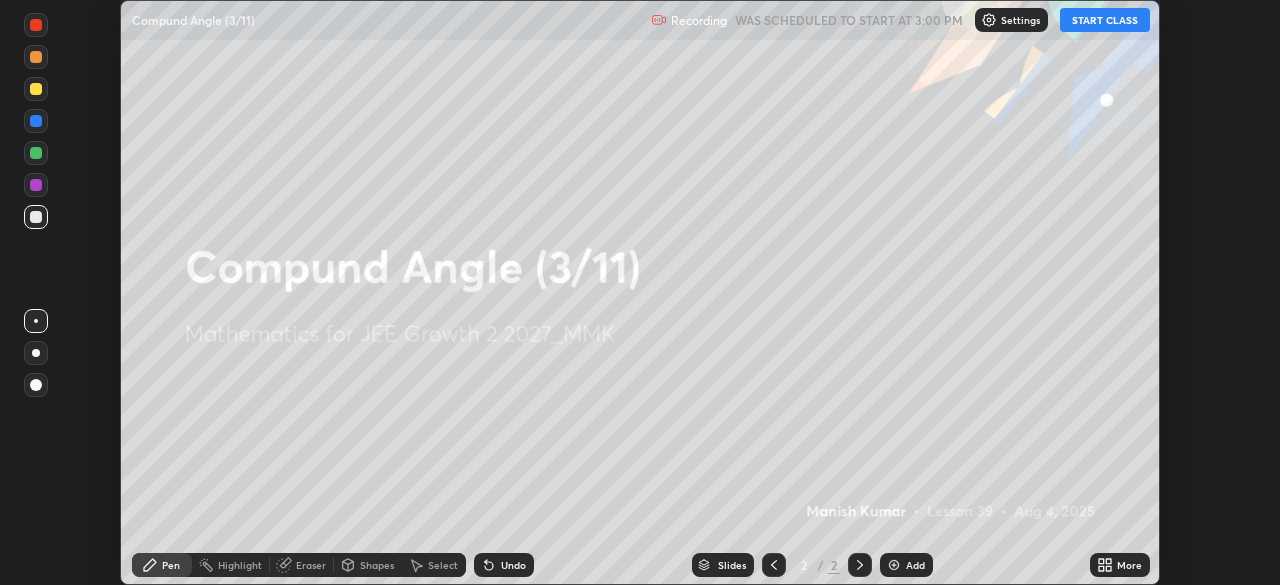 click on "START CLASS" at bounding box center [1105, 20] 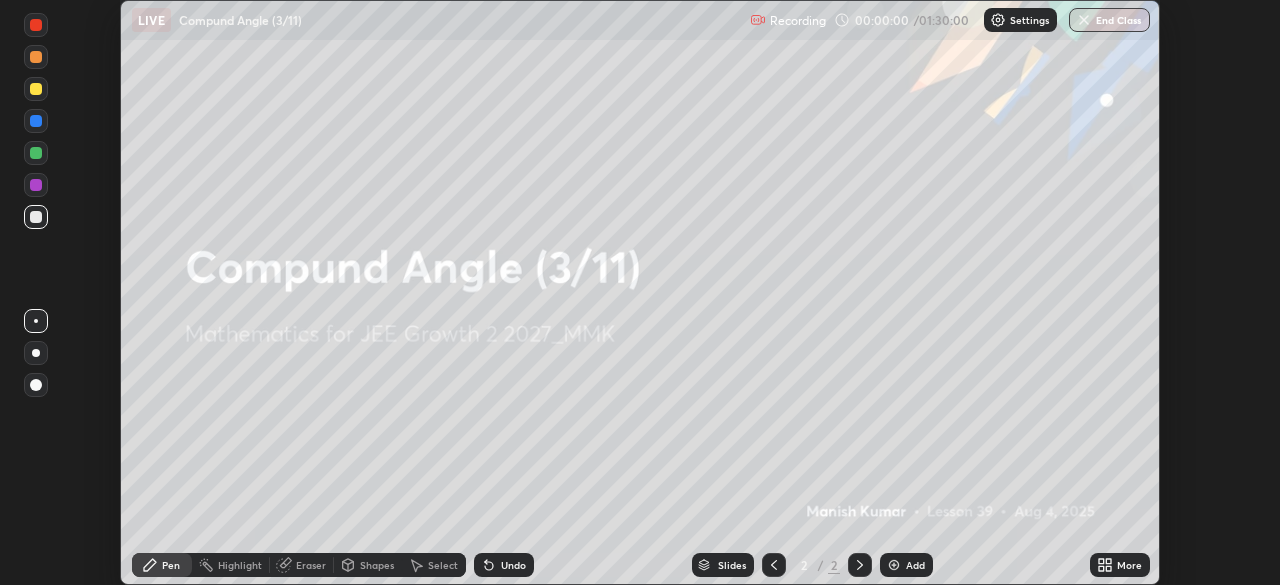 click on "More" at bounding box center [1120, 565] 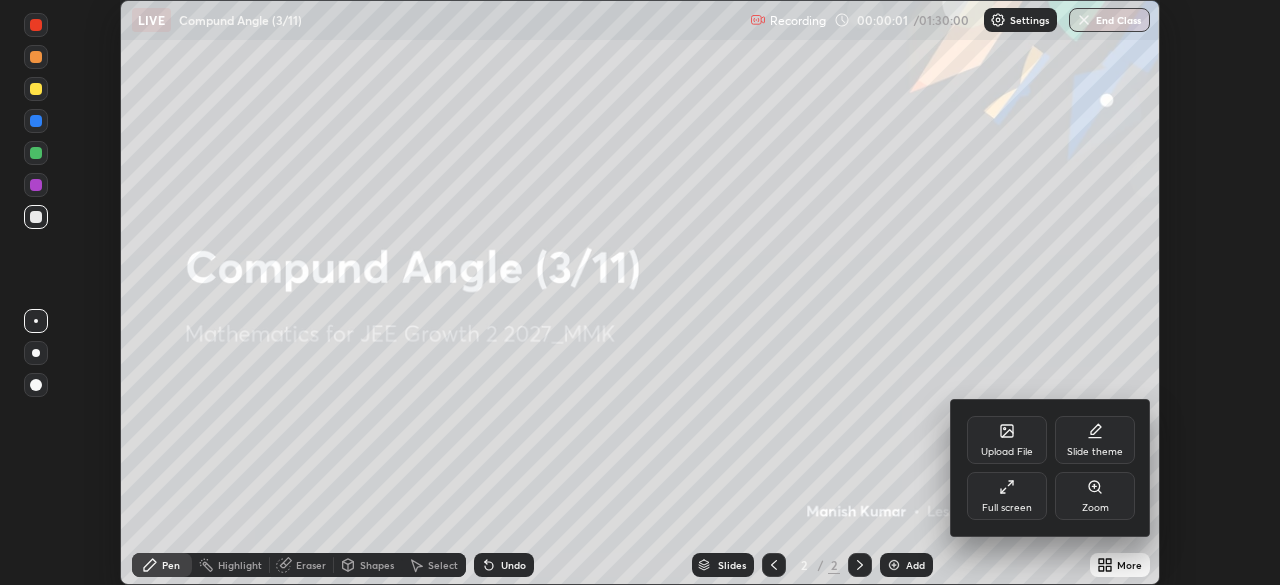 click on "Full screen" at bounding box center [1007, 496] 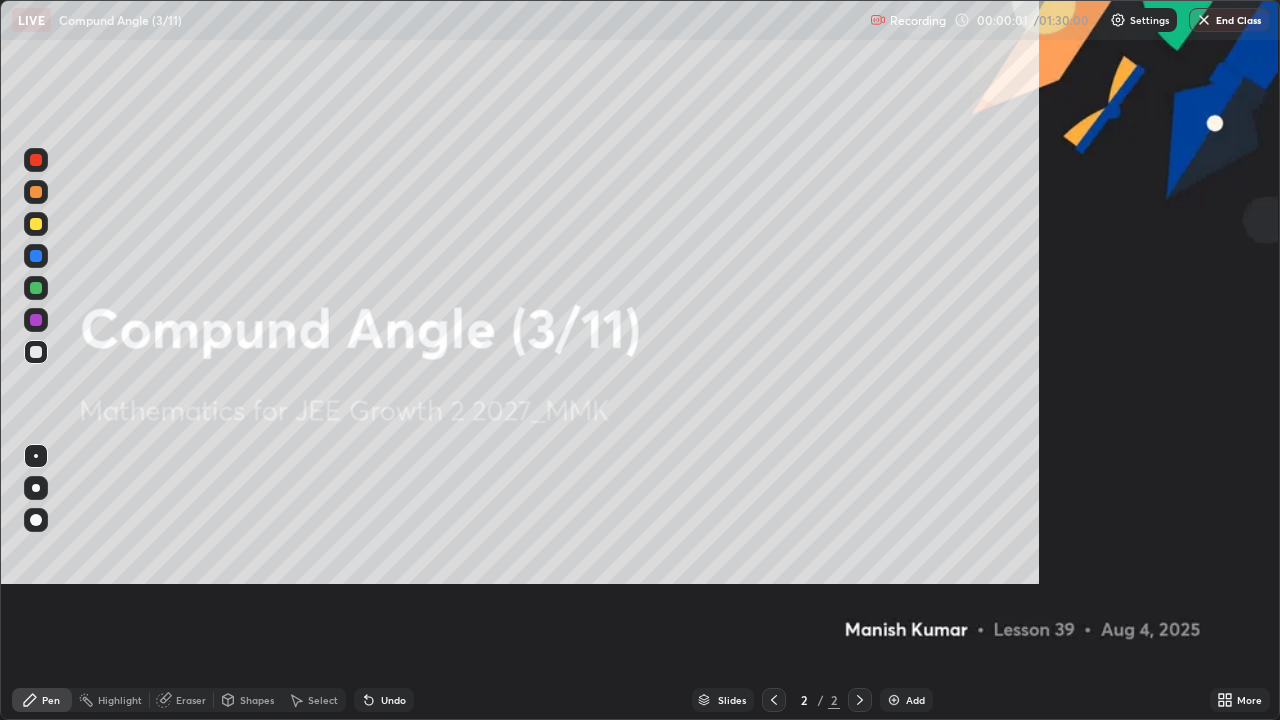 scroll, scrollTop: 99280, scrollLeft: 98720, axis: both 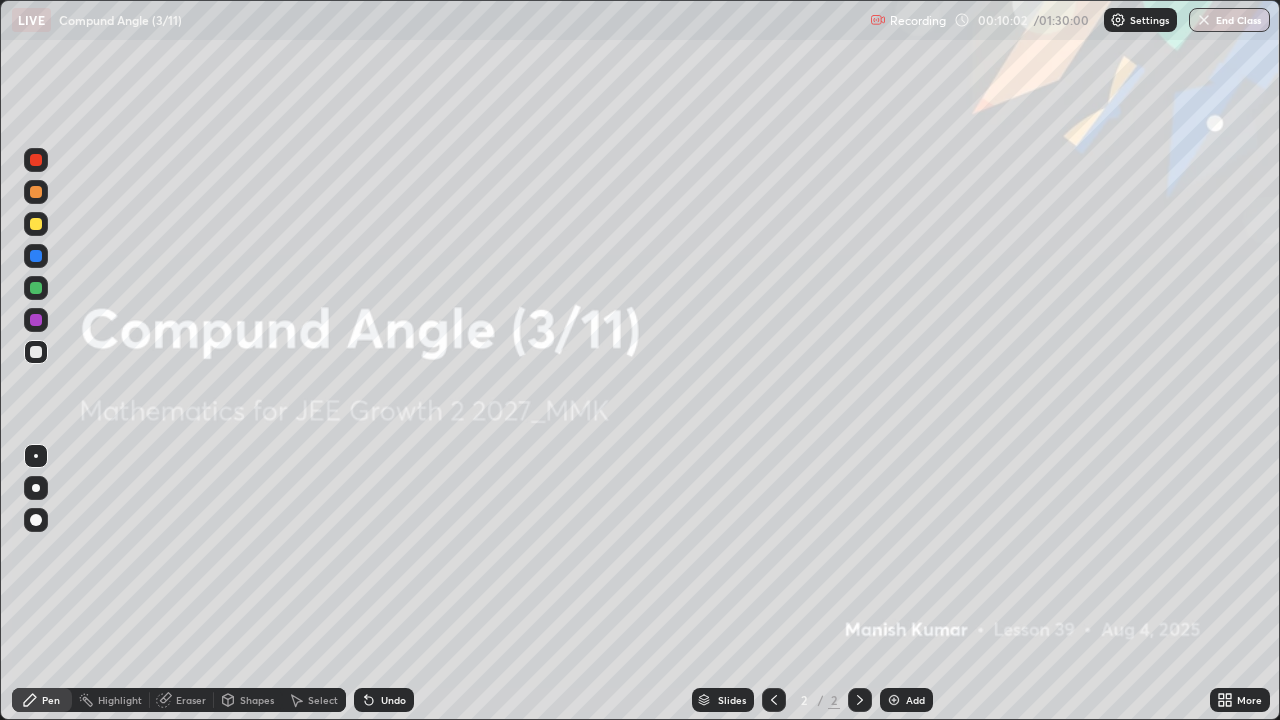 click on "Add" at bounding box center (915, 700) 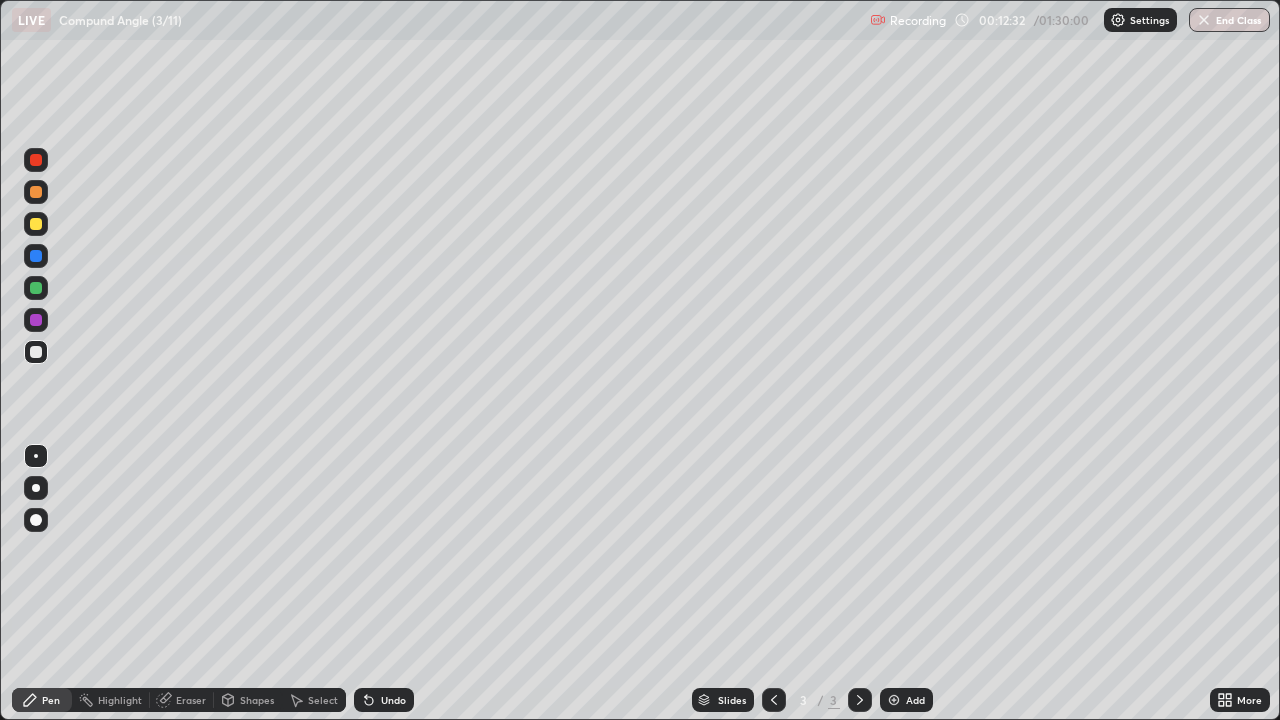 click on "Eraser" at bounding box center (191, 700) 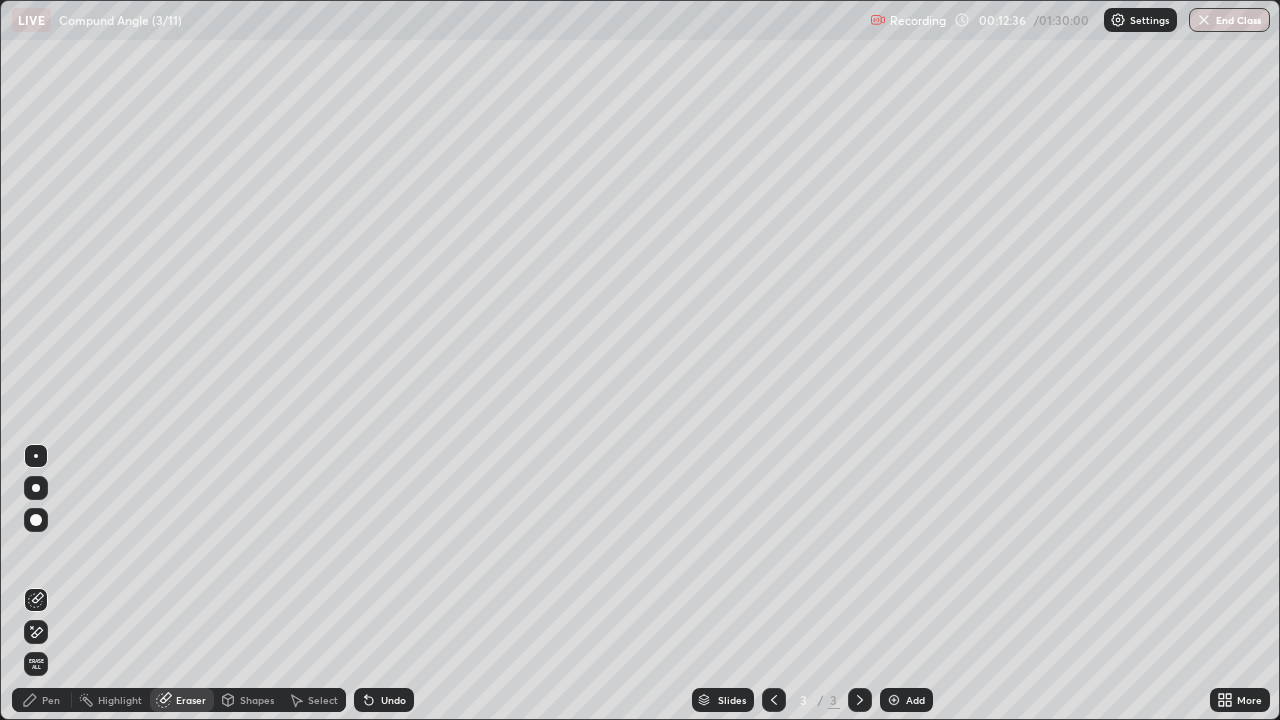 click on "Pen" at bounding box center (51, 700) 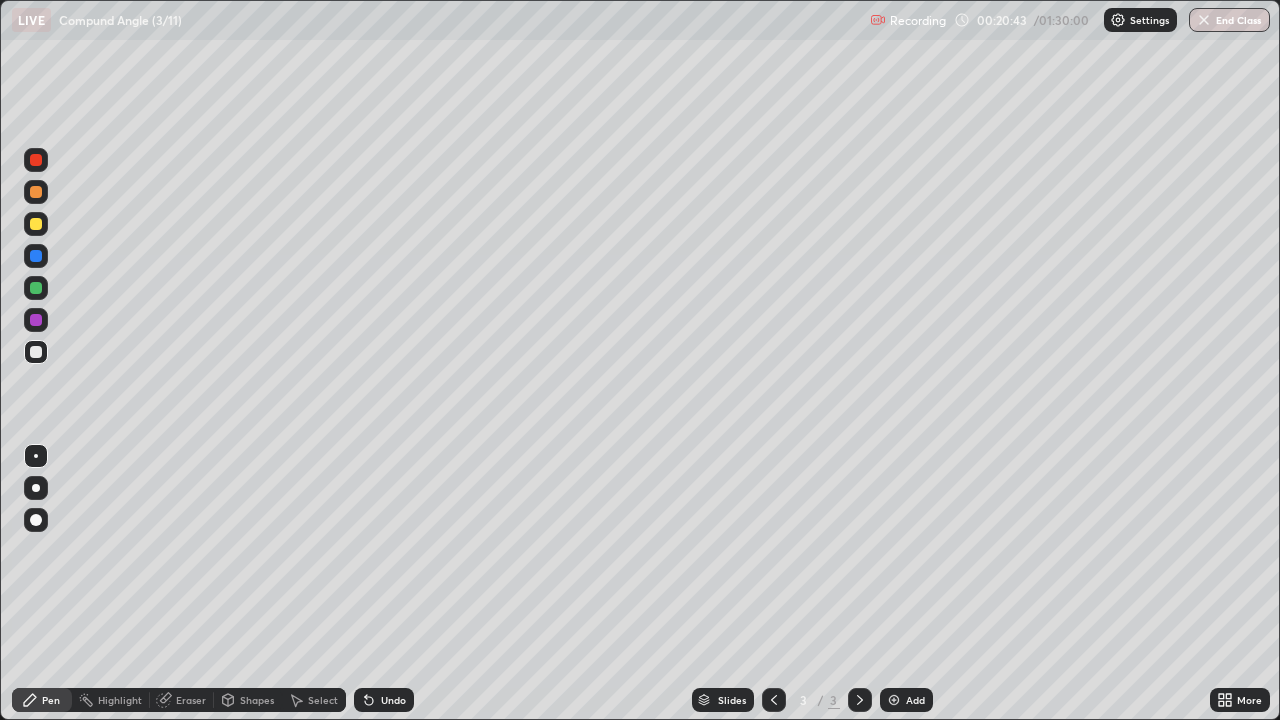 click on "Add" at bounding box center (906, 700) 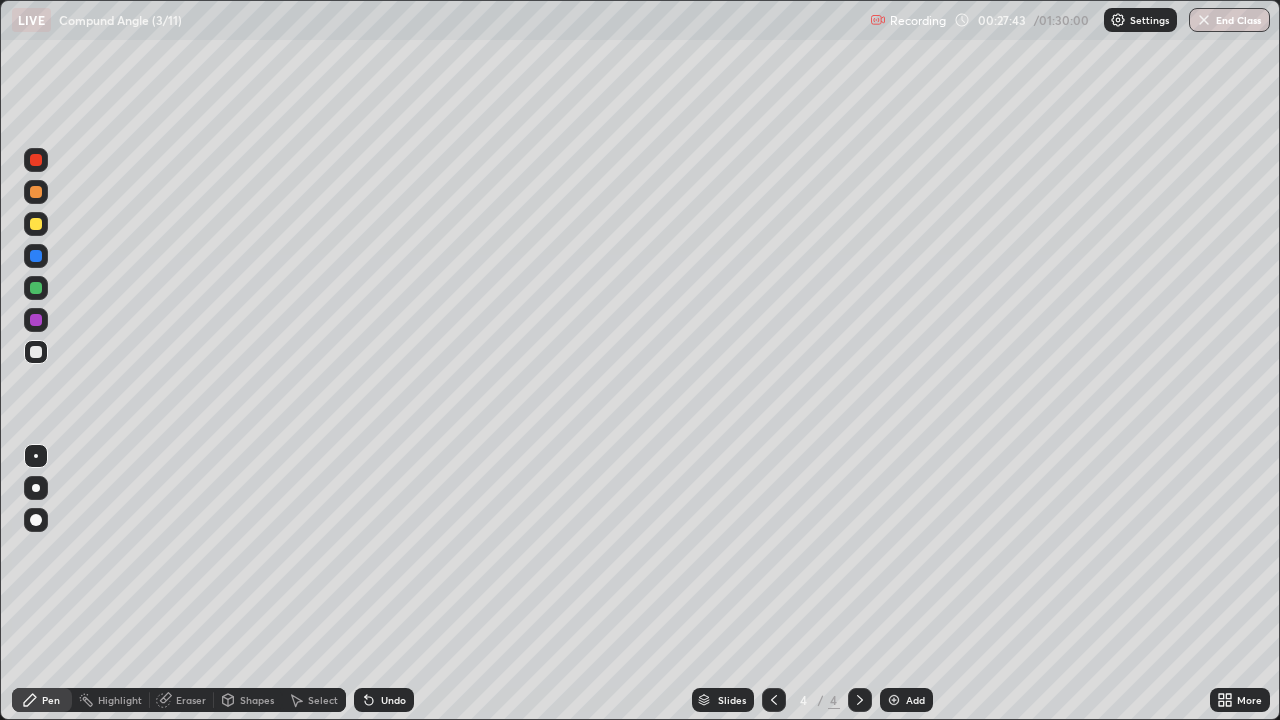 click on "Add" at bounding box center [906, 700] 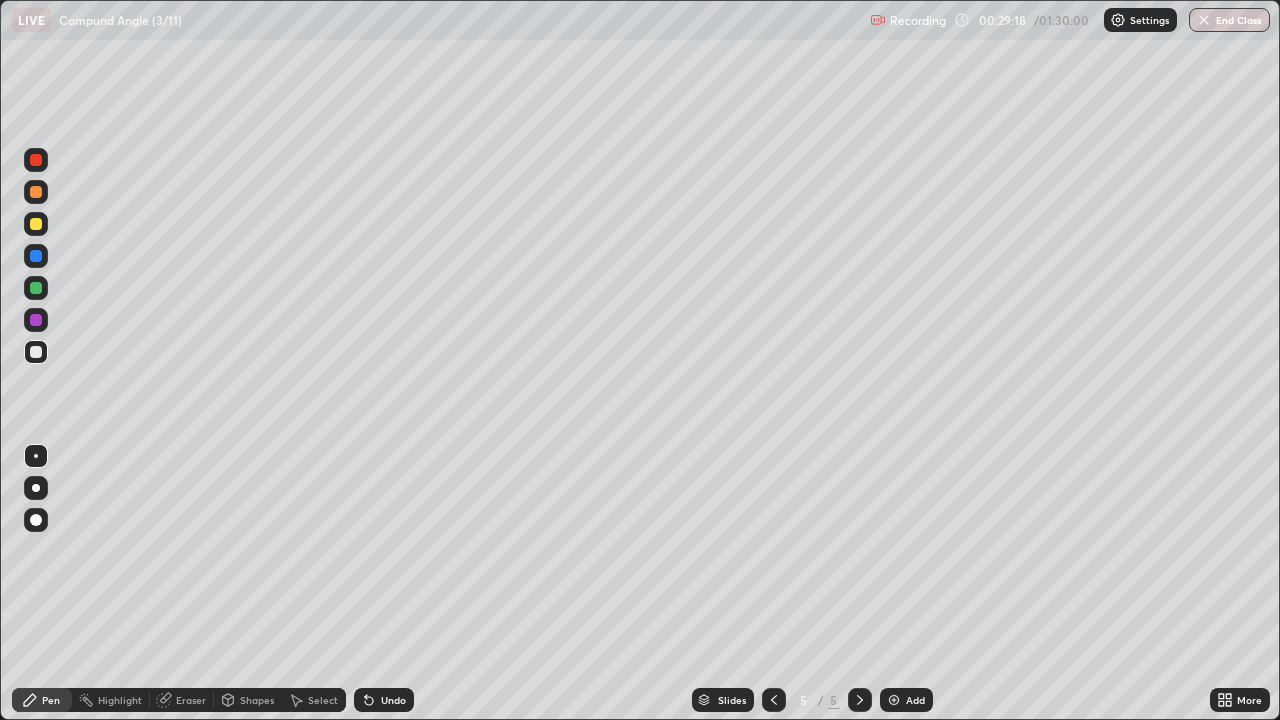 click at bounding box center (36, 224) 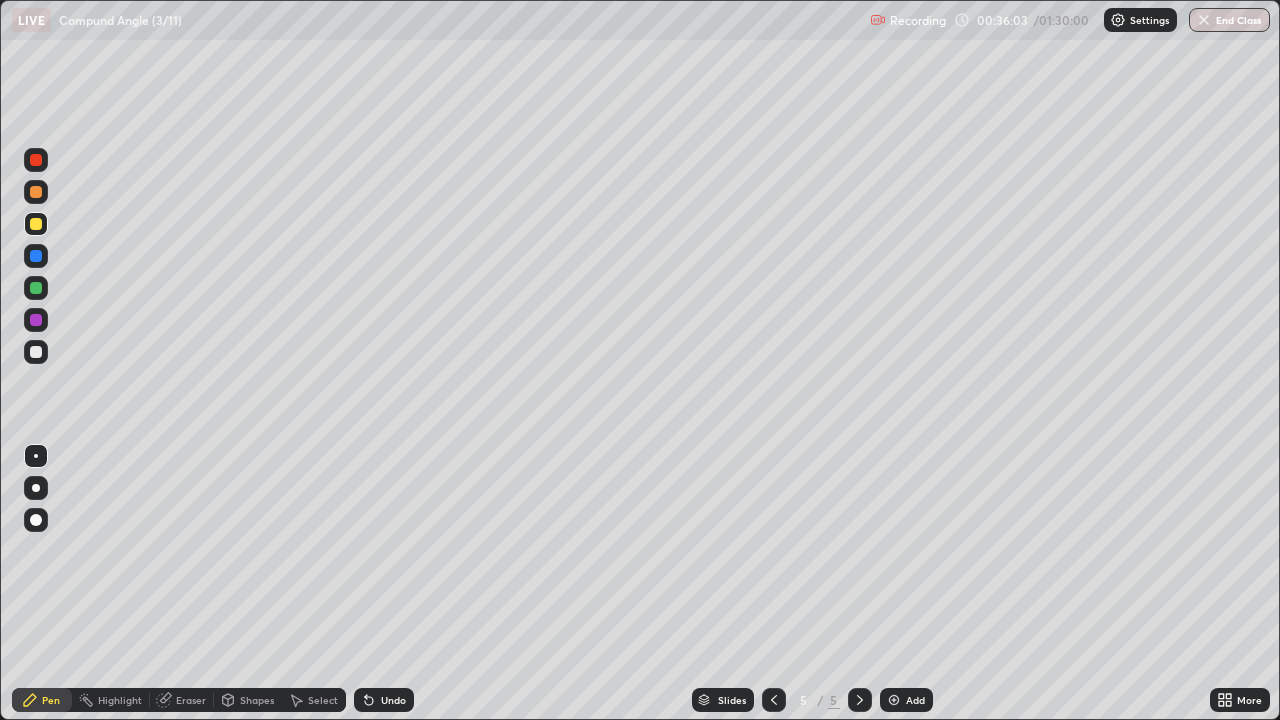 click on "Add" at bounding box center [906, 700] 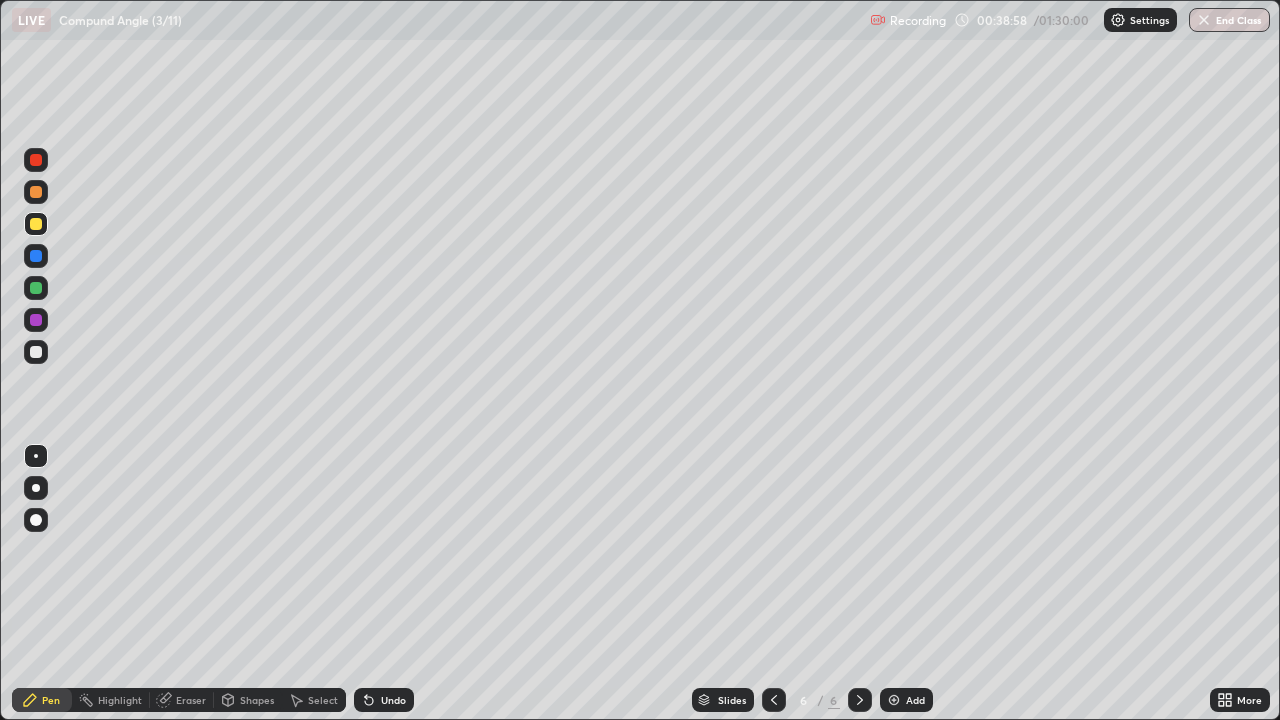 click at bounding box center (36, 288) 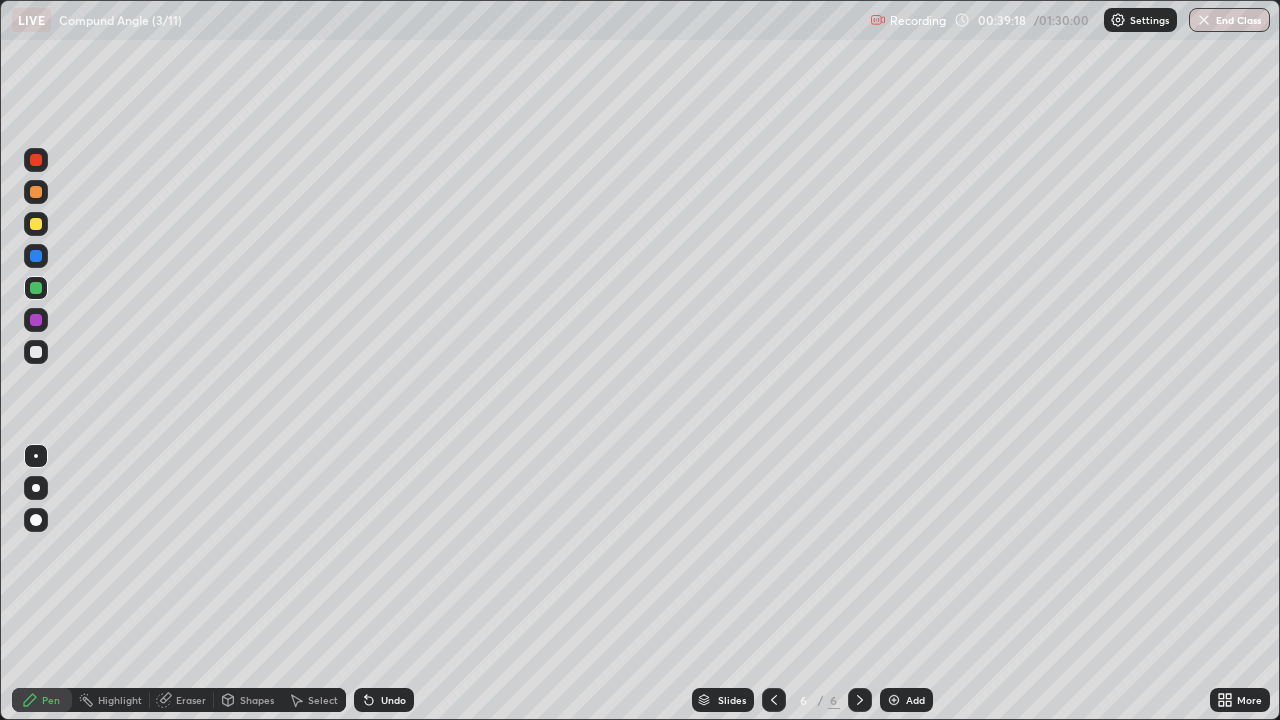 click on "Pen" at bounding box center [42, 700] 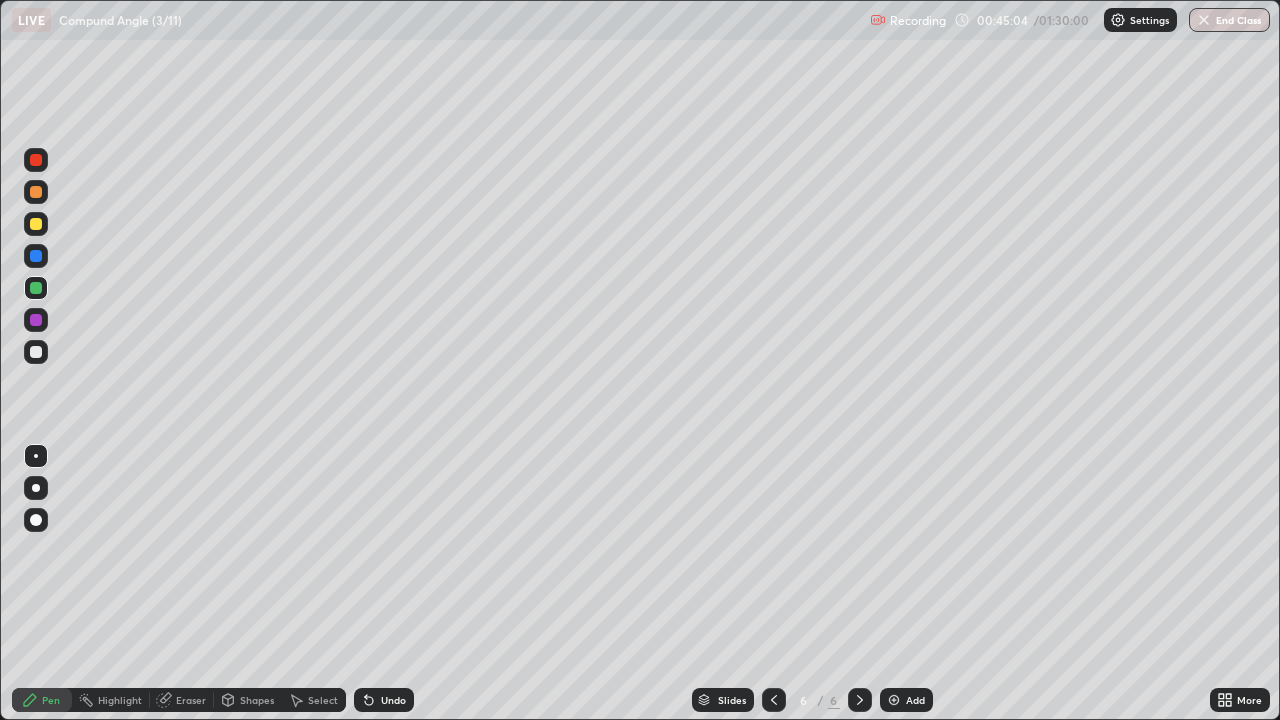 click on "Add" at bounding box center (906, 700) 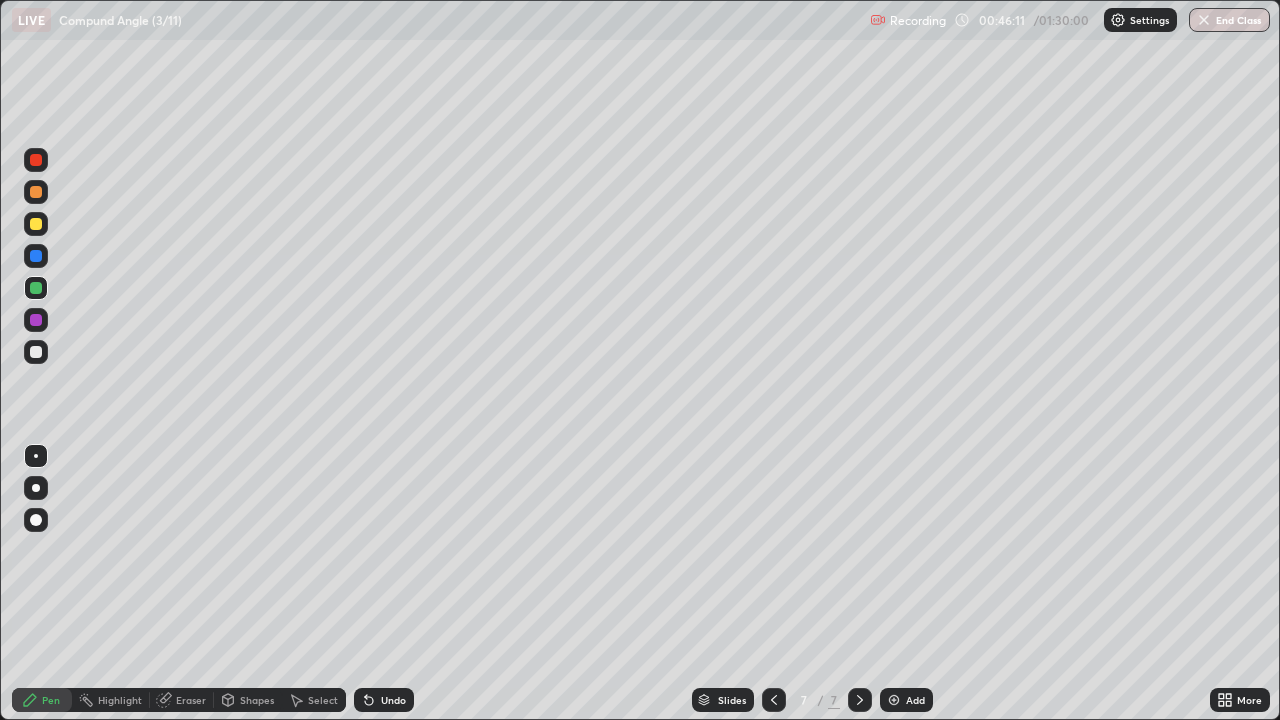 click on "Eraser" at bounding box center (191, 700) 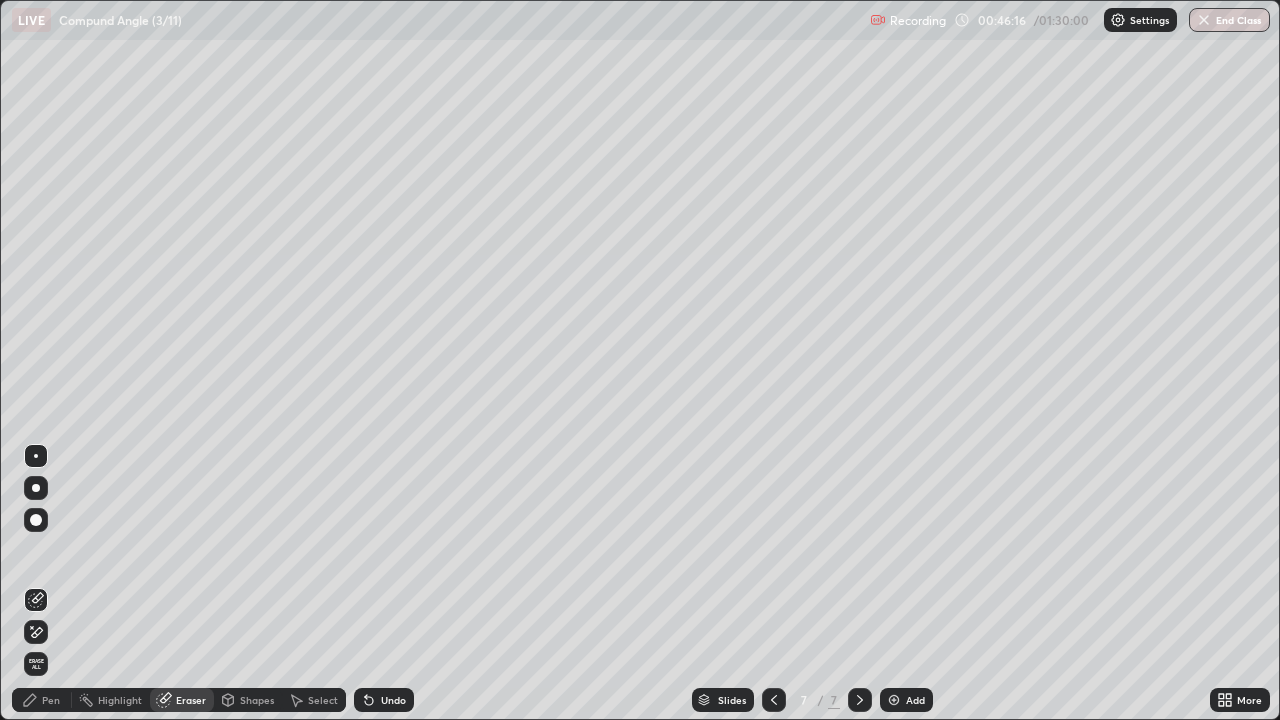 click on "Pen" at bounding box center (51, 700) 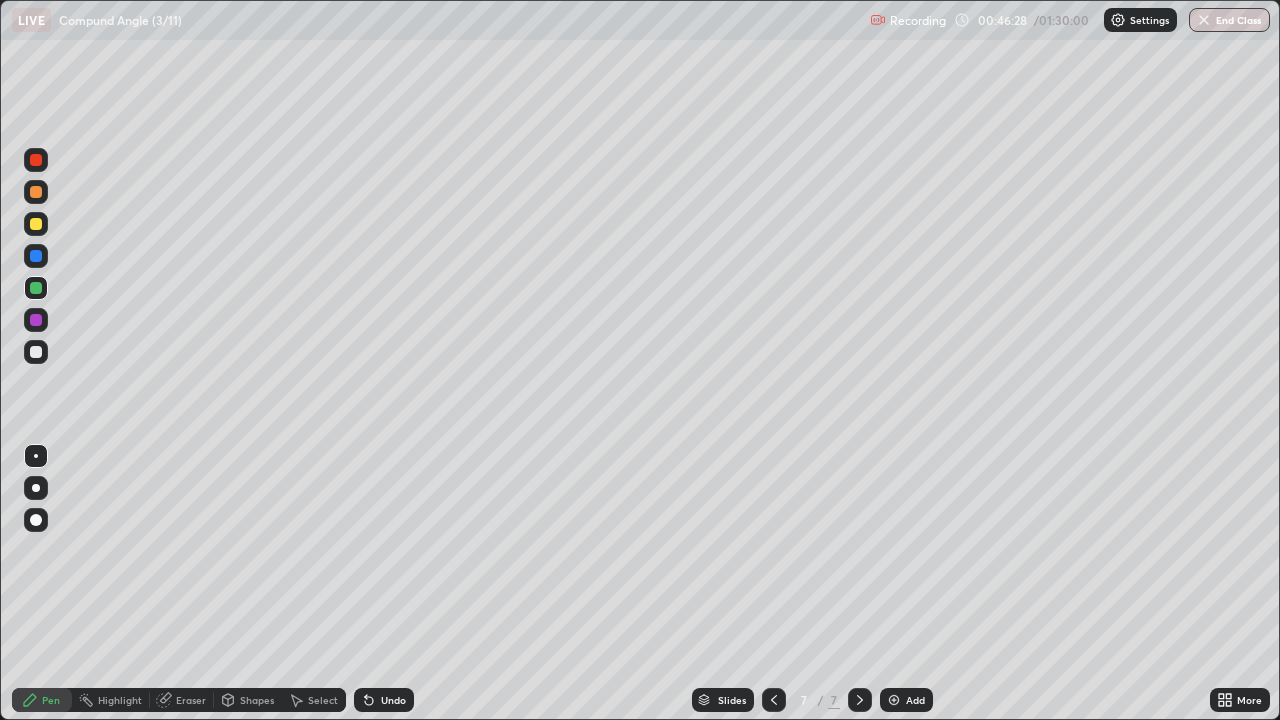click on "Eraser" at bounding box center [191, 700] 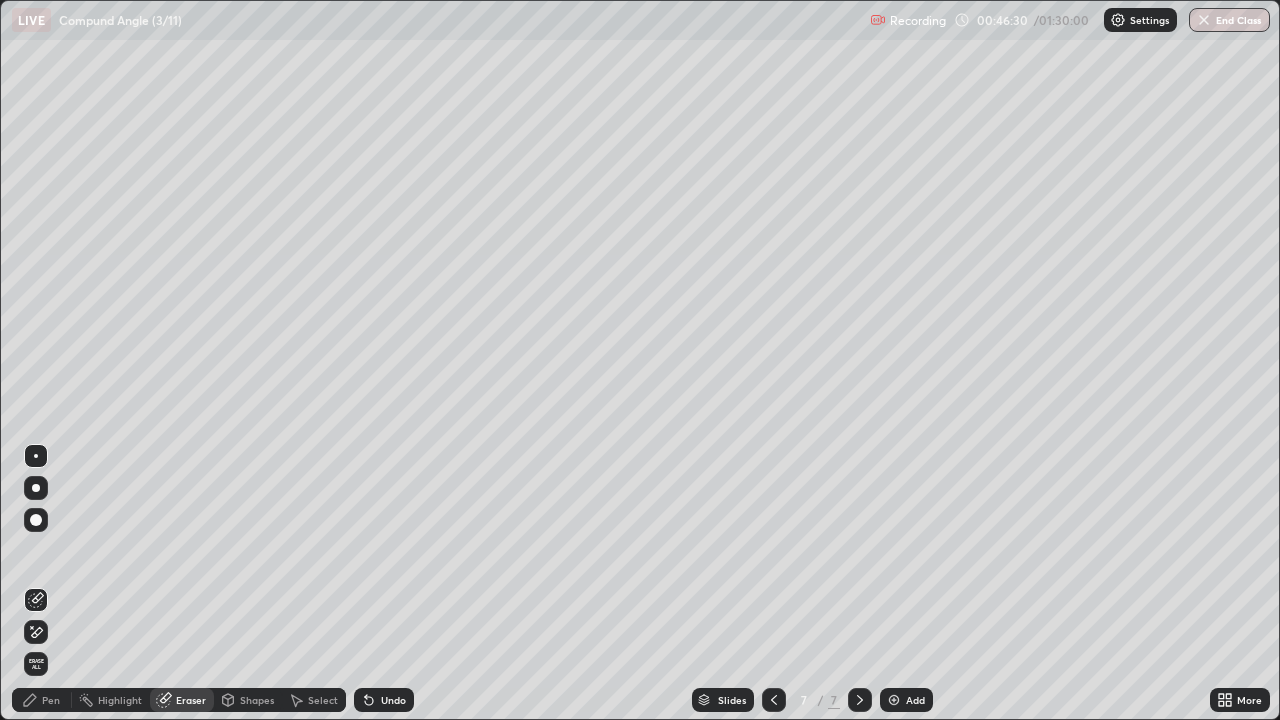 click on "Pen" at bounding box center (51, 700) 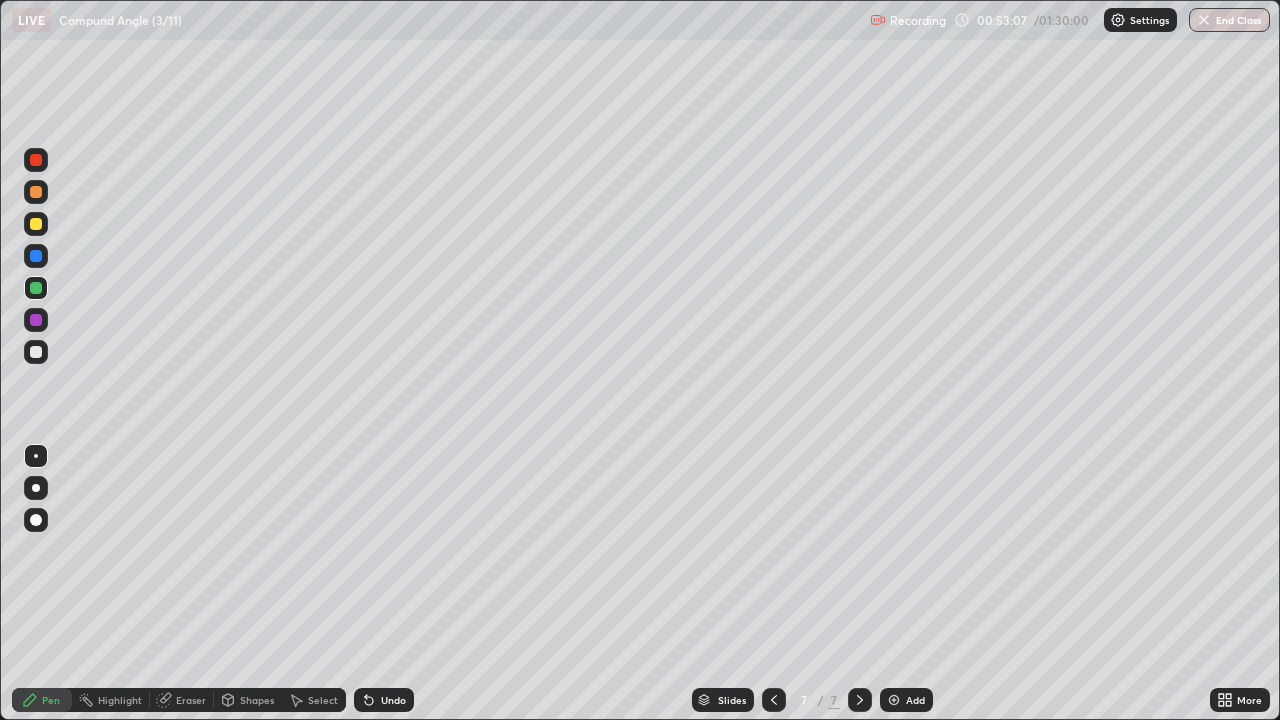 click on "Add" at bounding box center (906, 700) 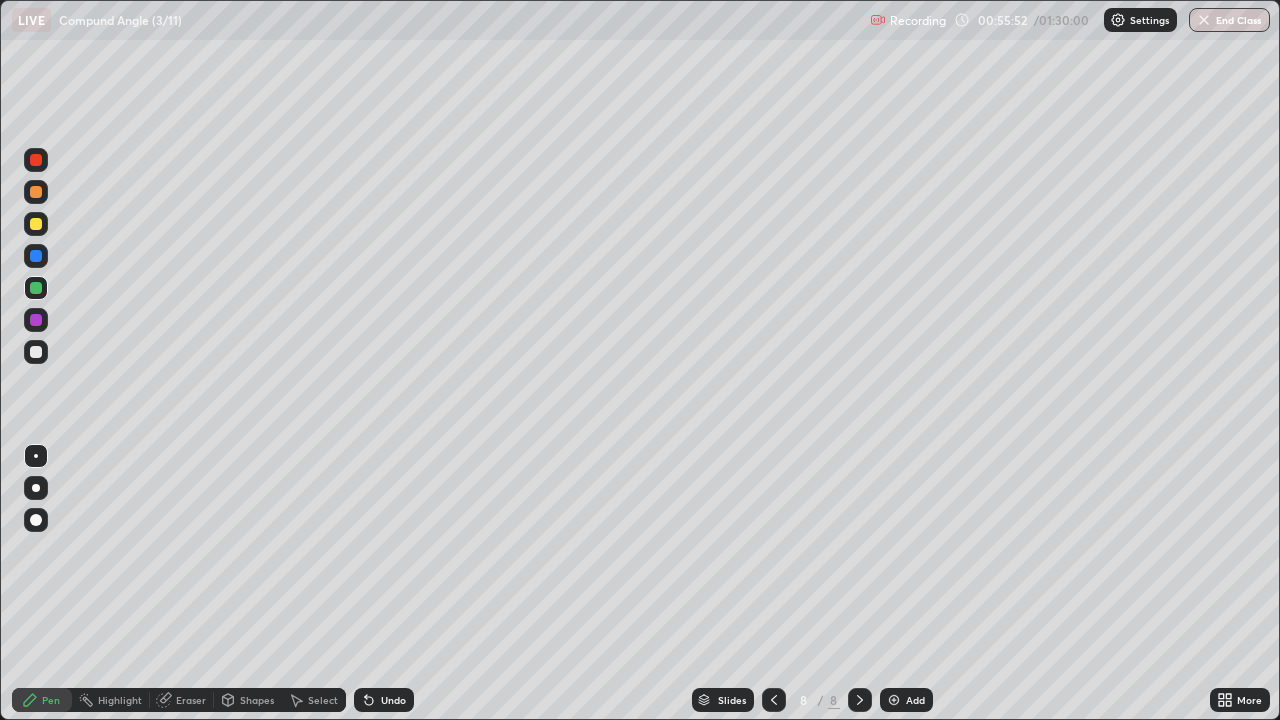click on "Eraser" at bounding box center [191, 700] 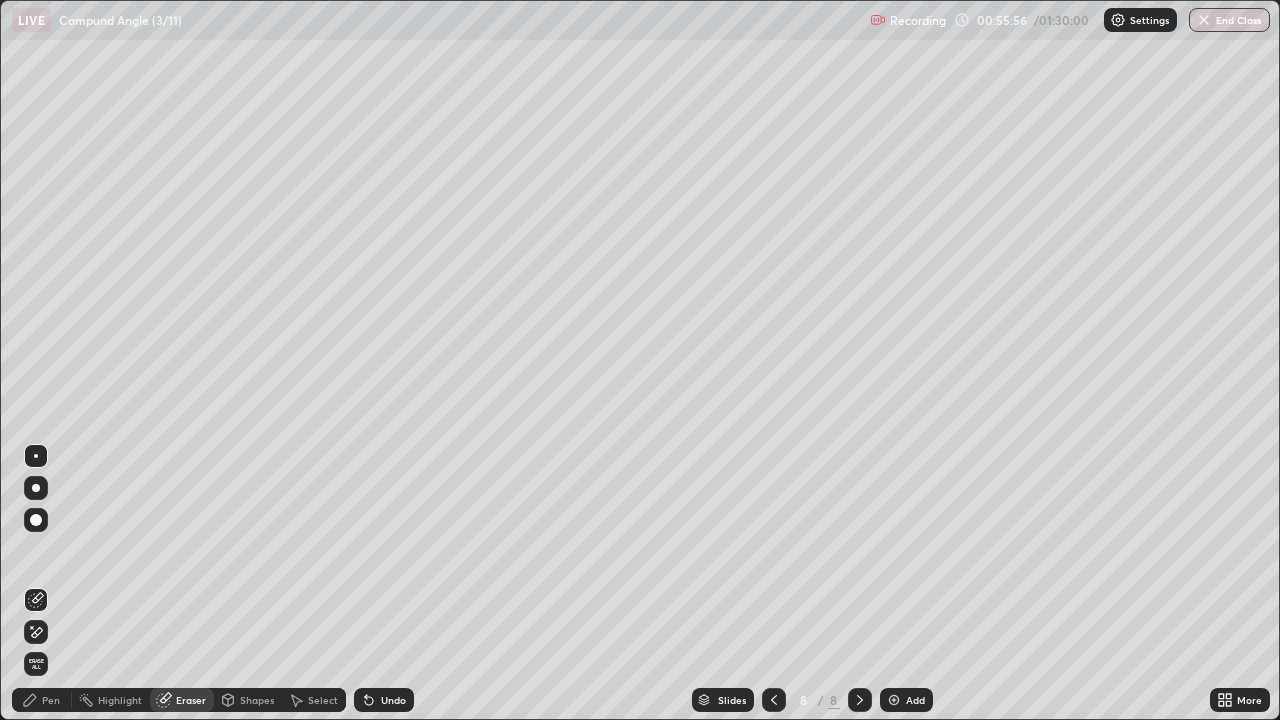 click on "Pen" at bounding box center (42, 700) 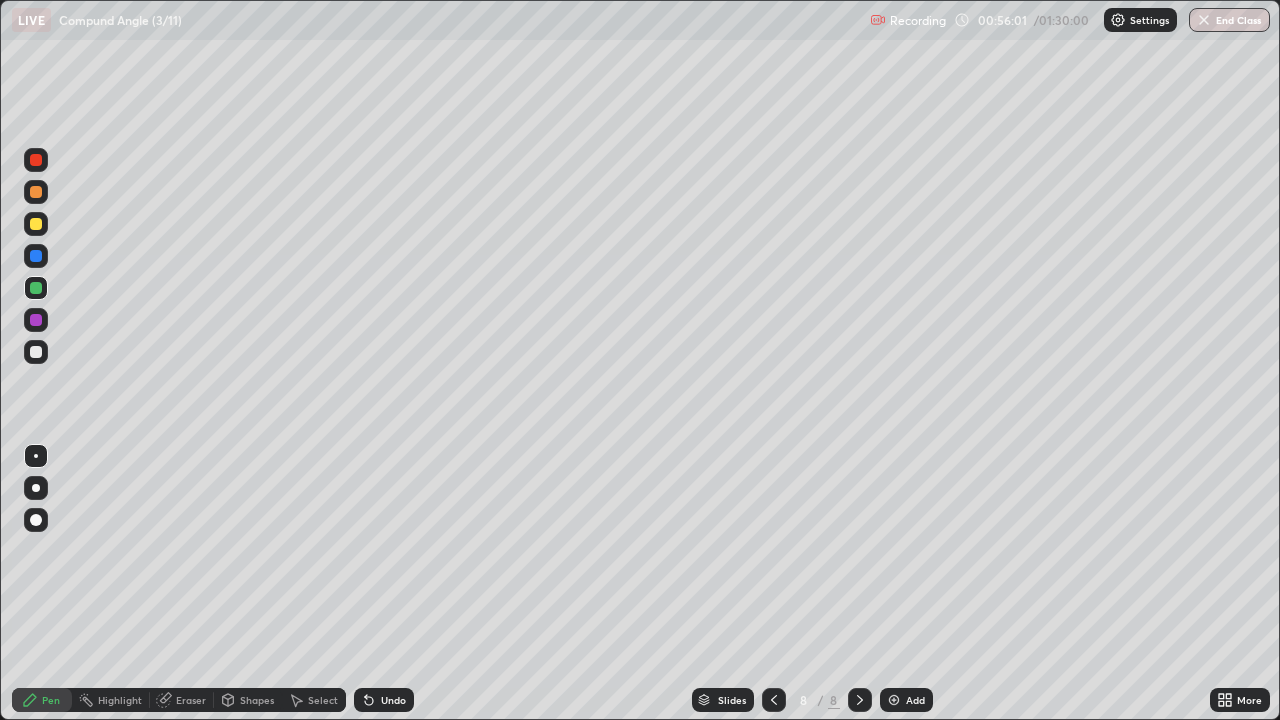 click on "Eraser" at bounding box center [191, 700] 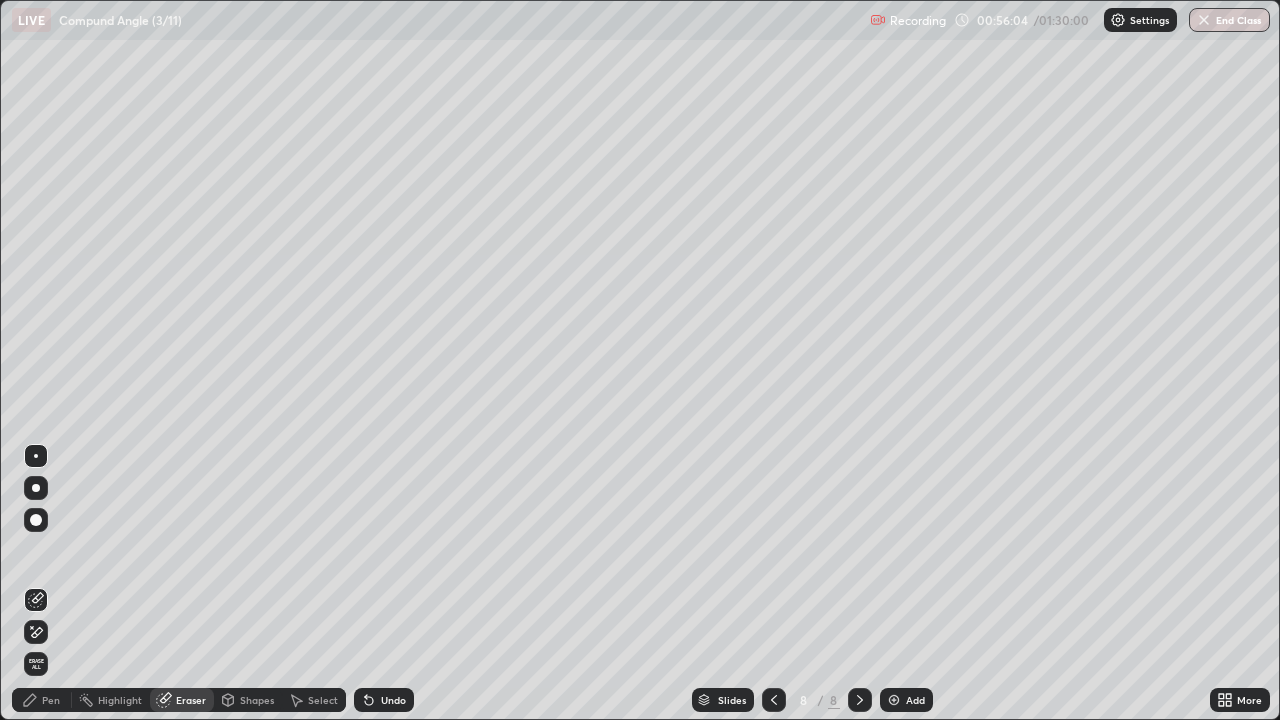 click on "Pen" at bounding box center [42, 700] 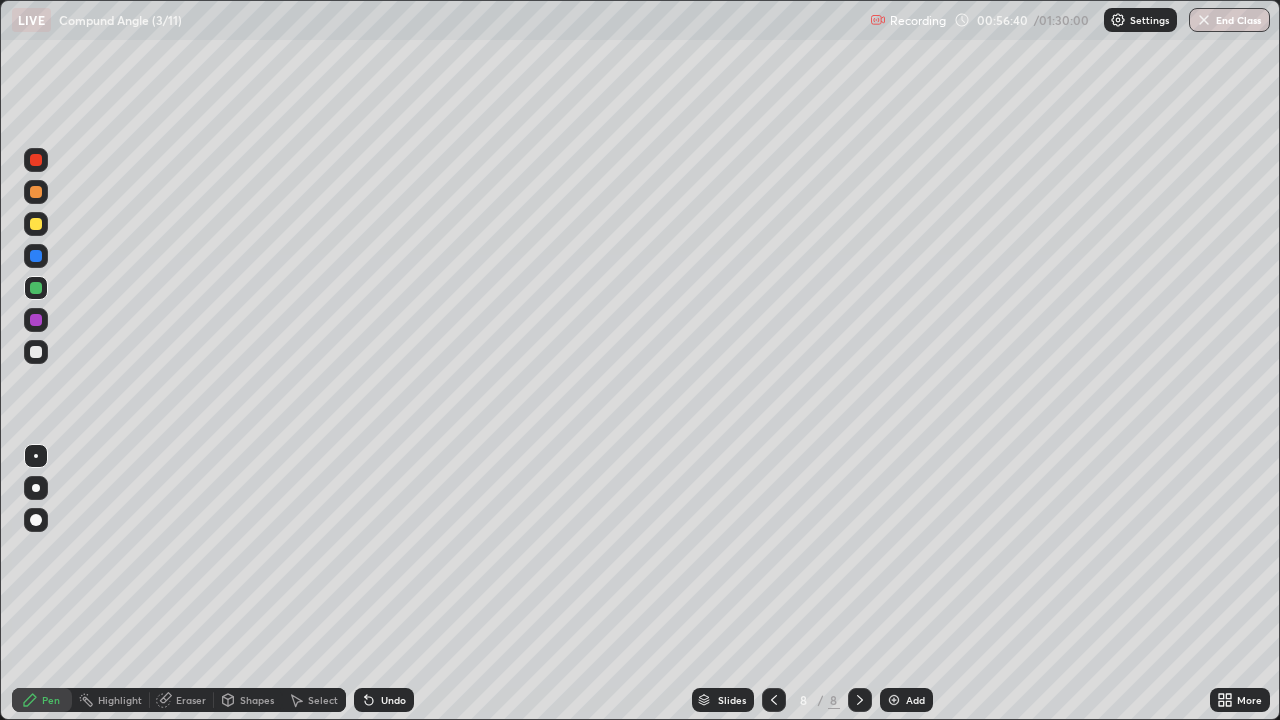 click on "Add" at bounding box center [915, 700] 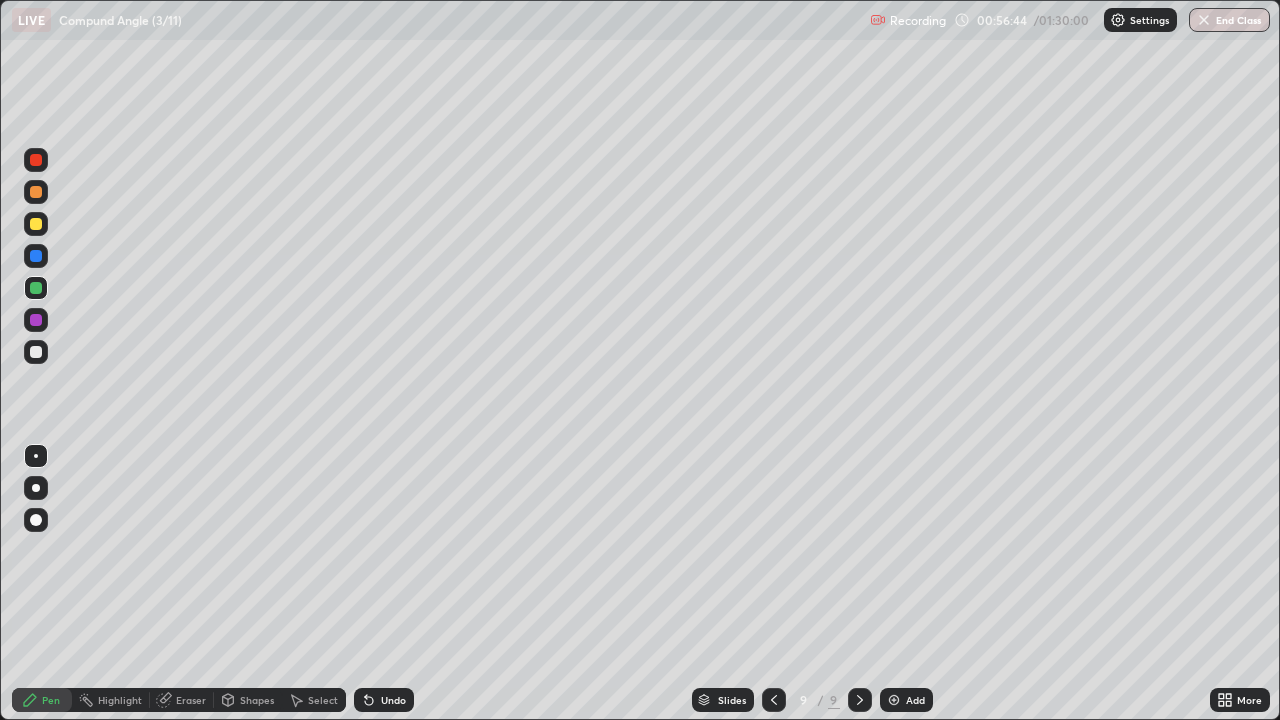 click at bounding box center [36, 224] 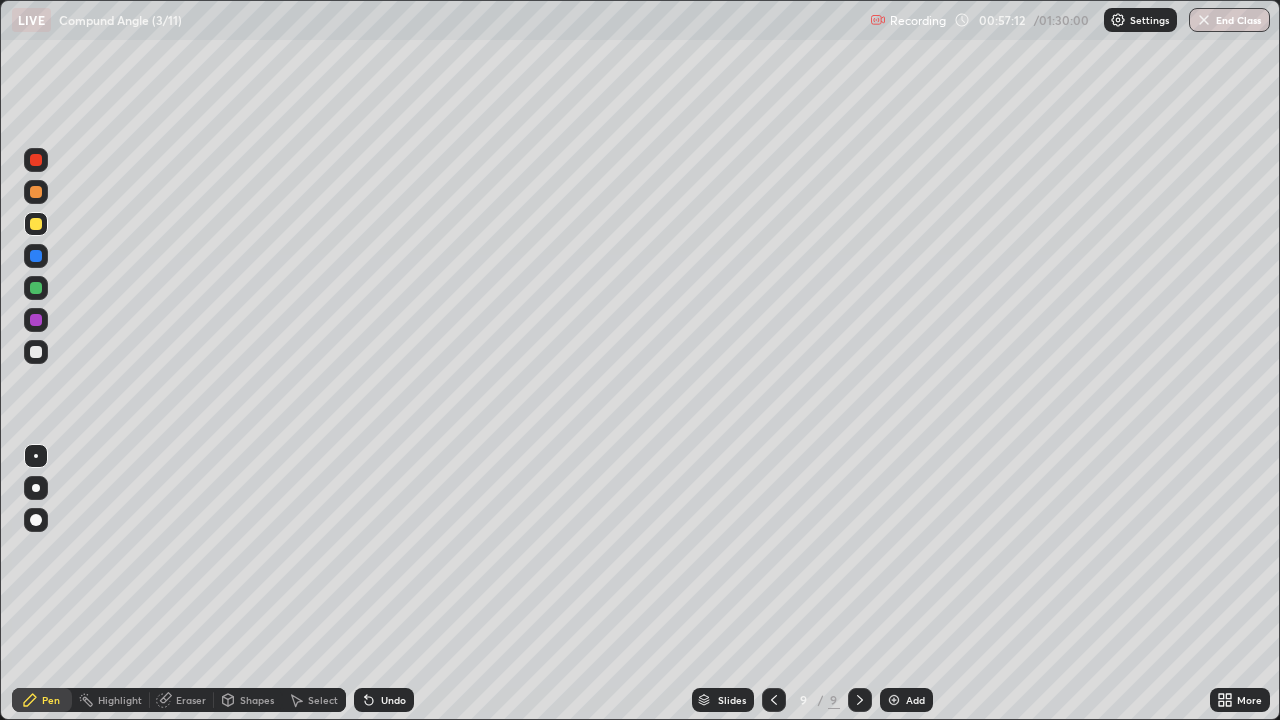 click on "Select" at bounding box center [314, 700] 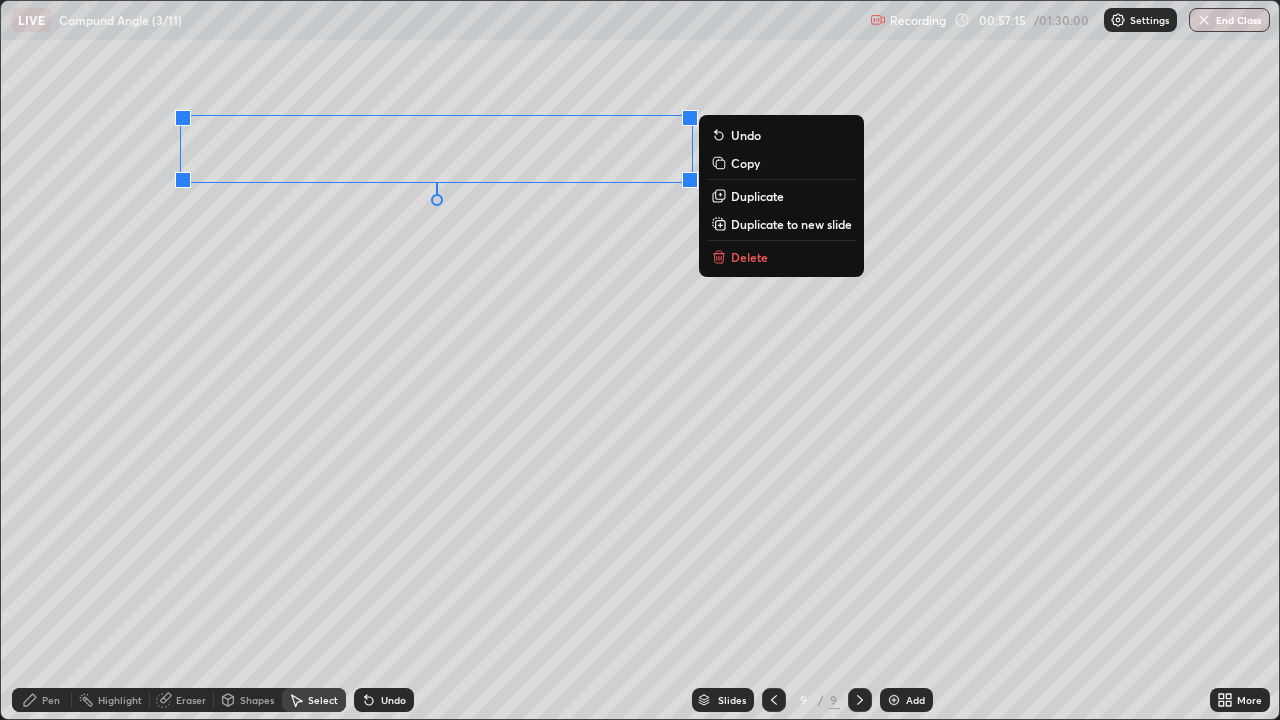click on "Delete" at bounding box center [749, 257] 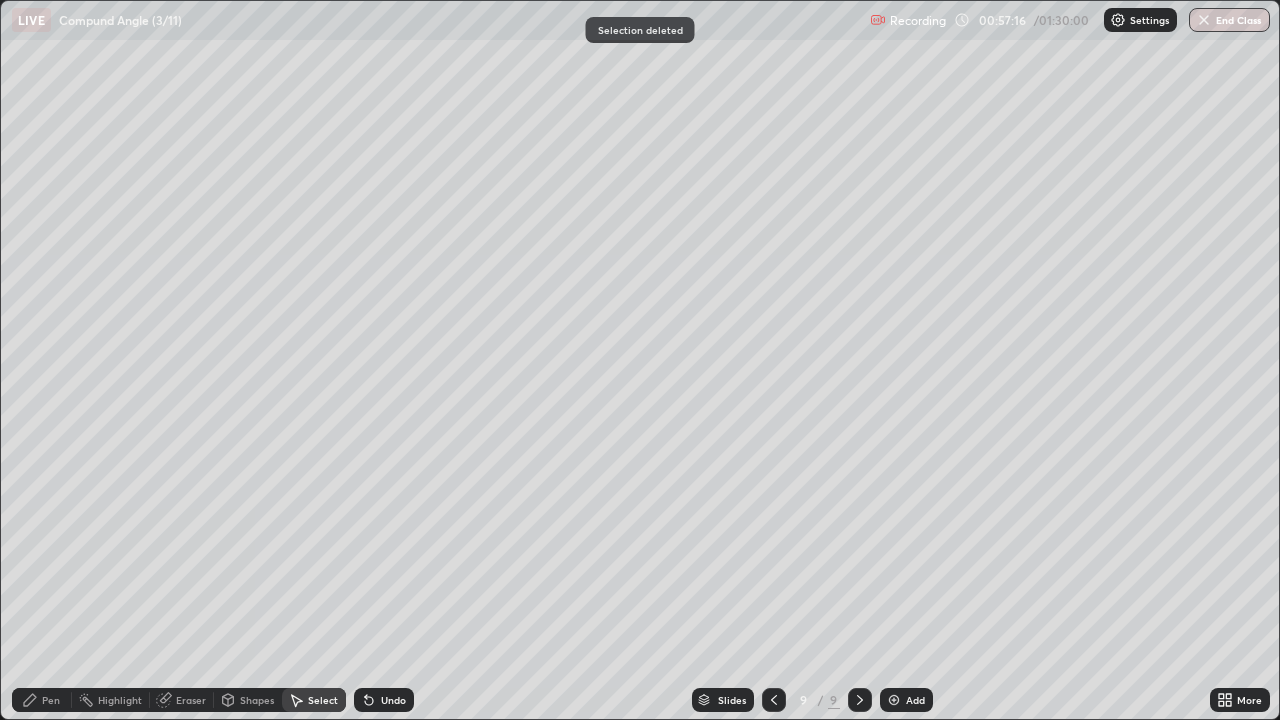 click on "Pen" at bounding box center (51, 700) 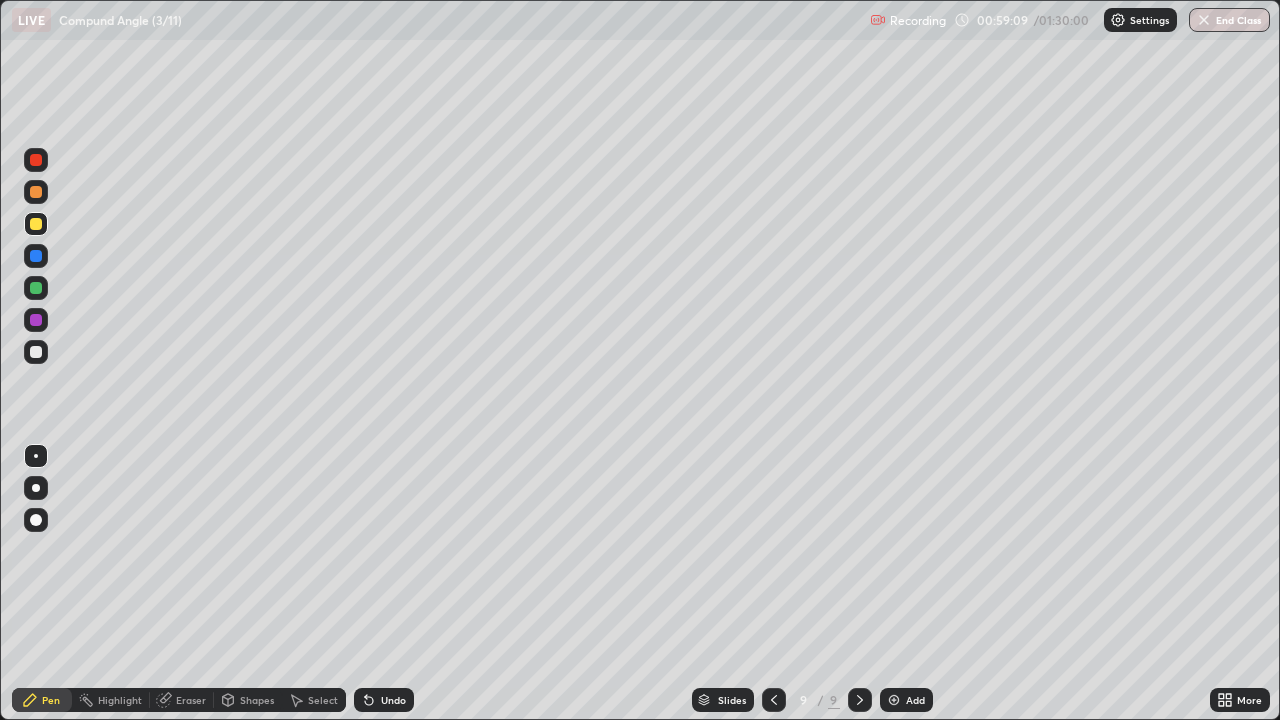 click on "Eraser" at bounding box center [191, 700] 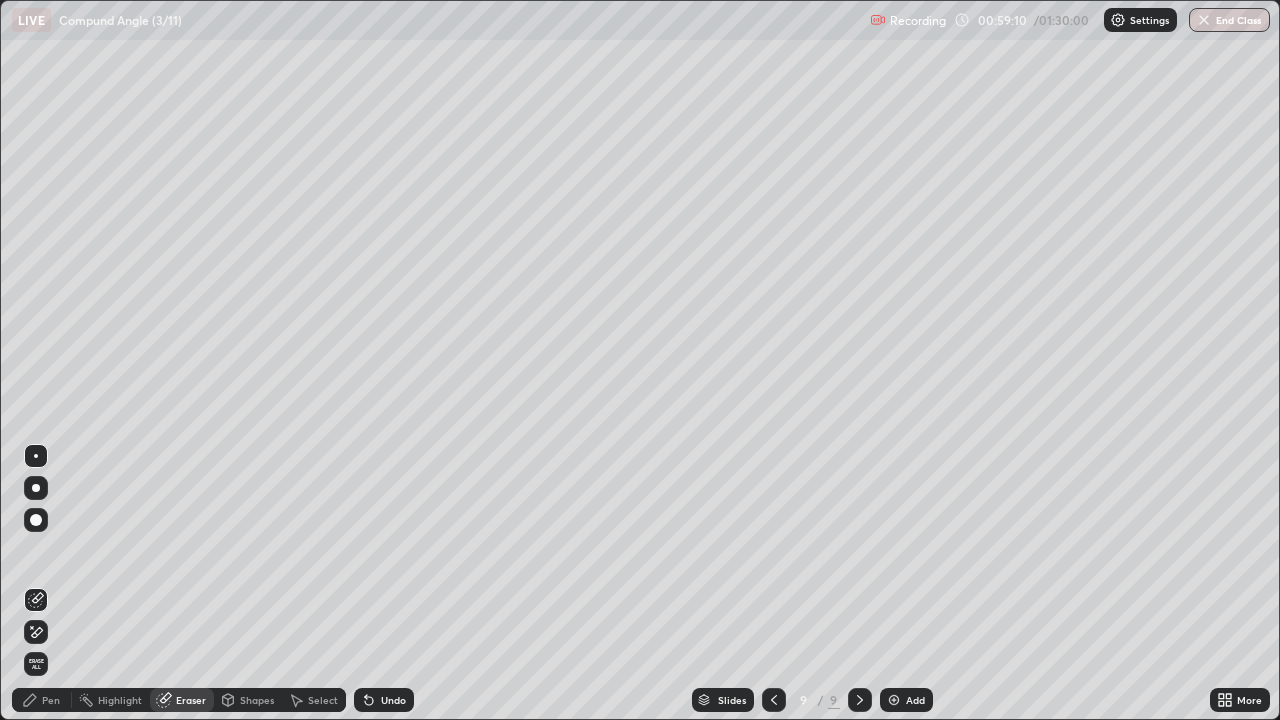 click on "Pen" at bounding box center (51, 700) 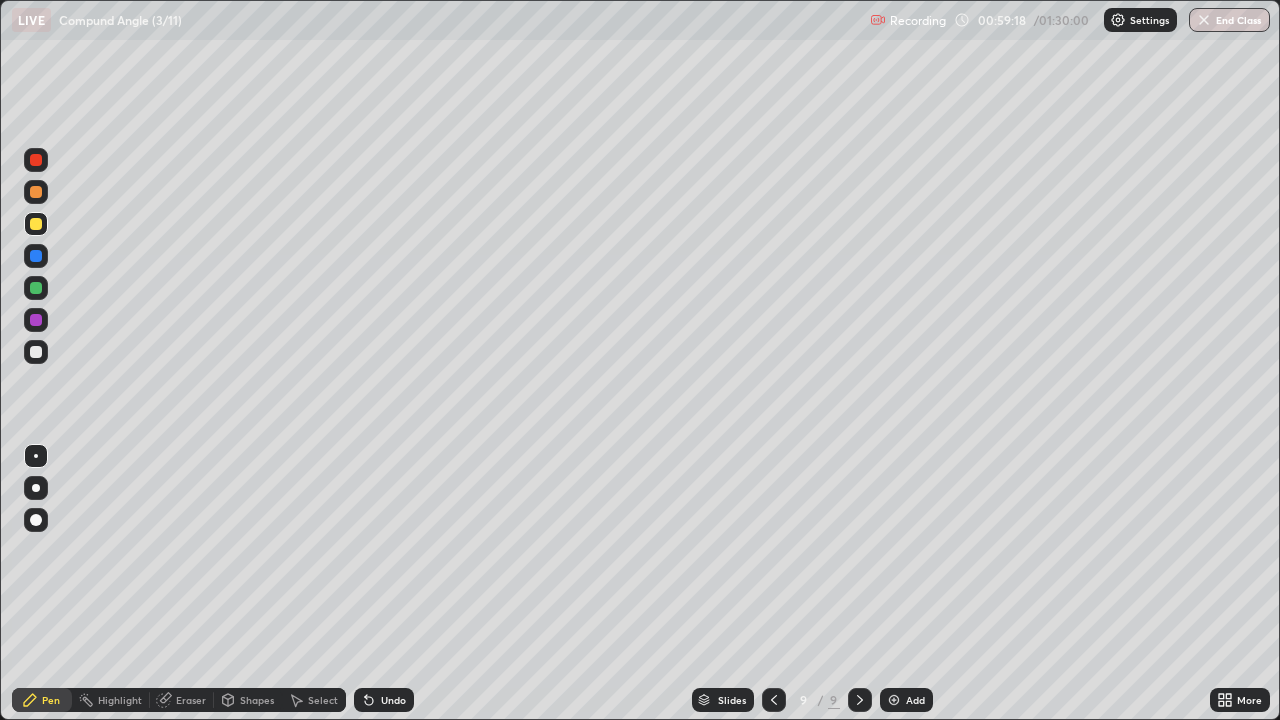 click on "Eraser" at bounding box center [191, 700] 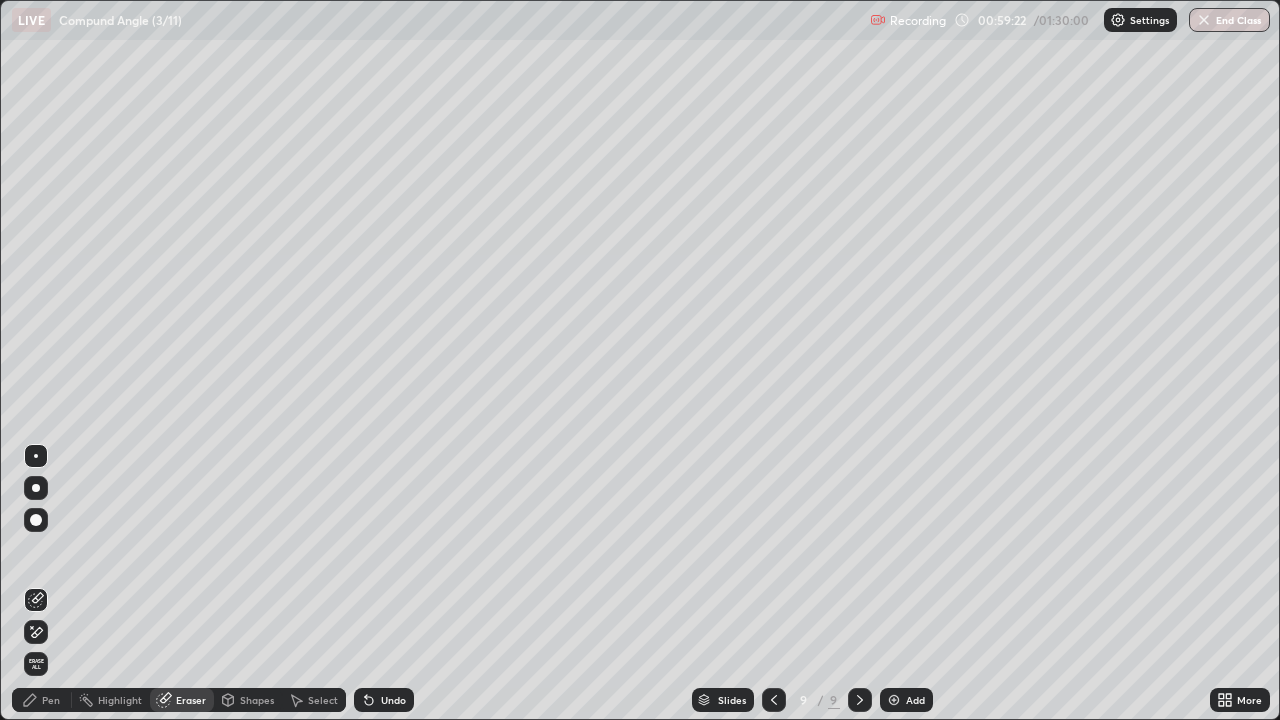click on "Pen" at bounding box center (42, 700) 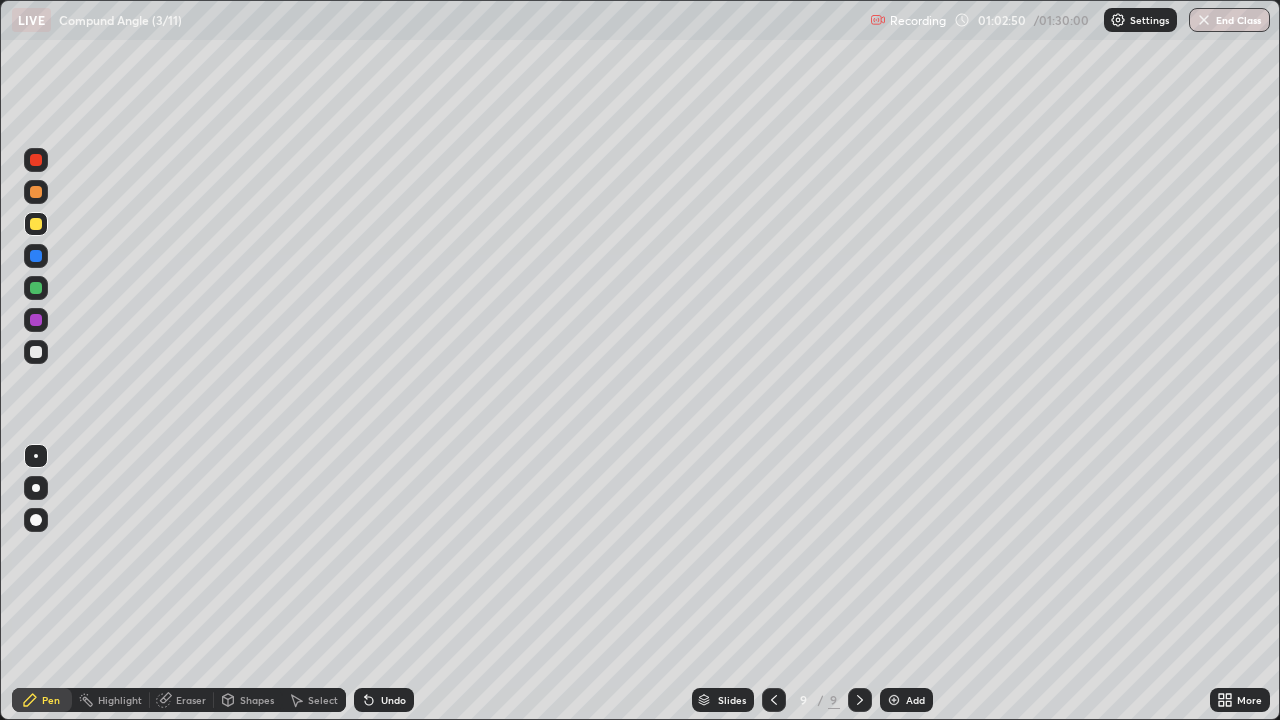click 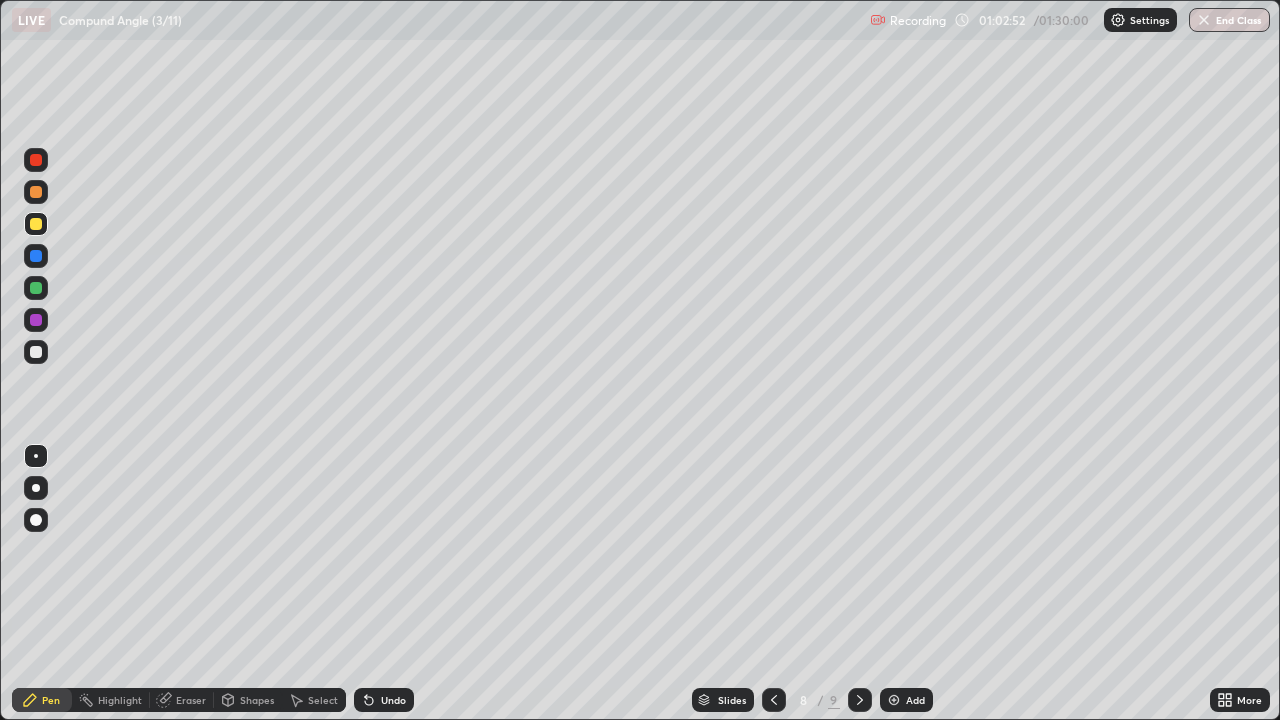 click 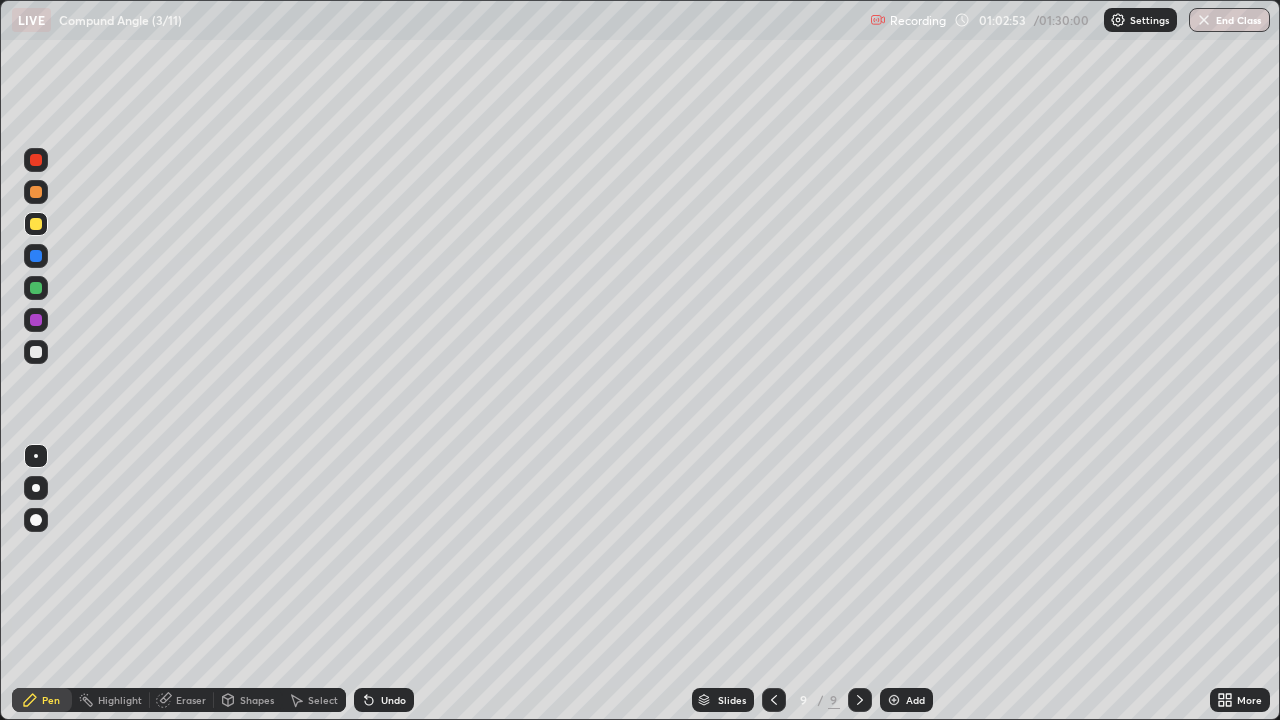 click at bounding box center [894, 700] 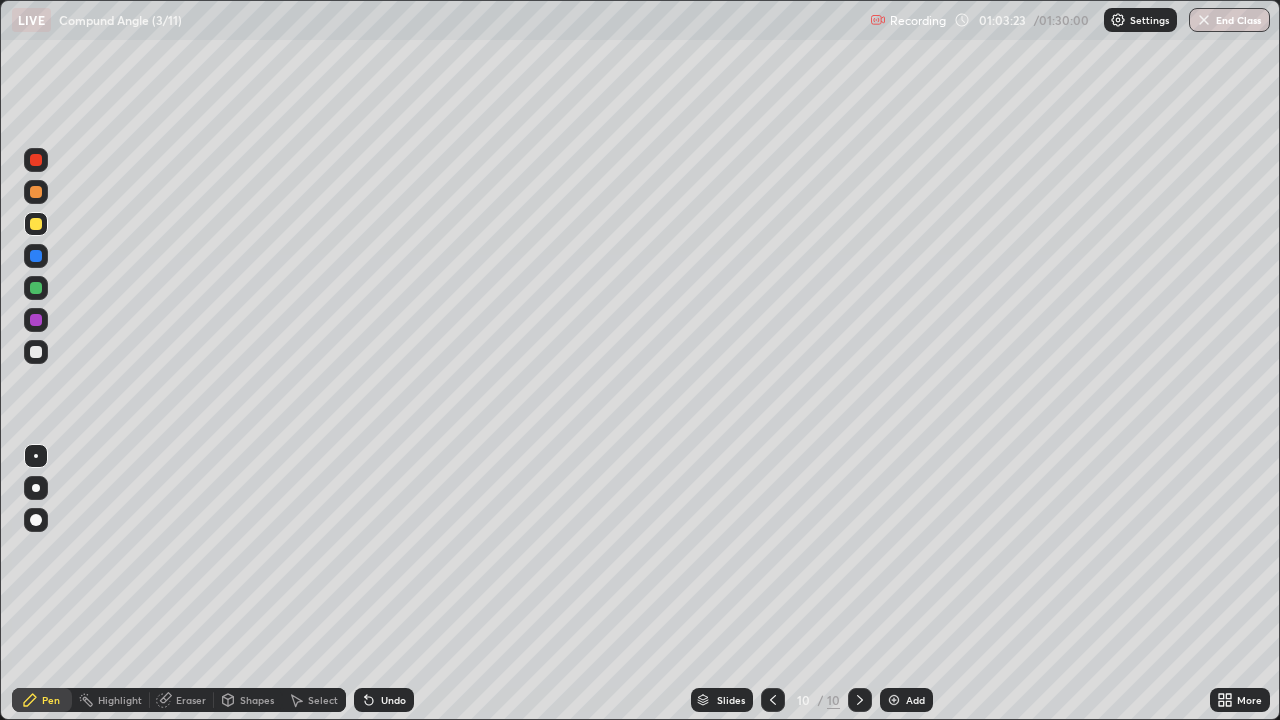 click at bounding box center [36, 288] 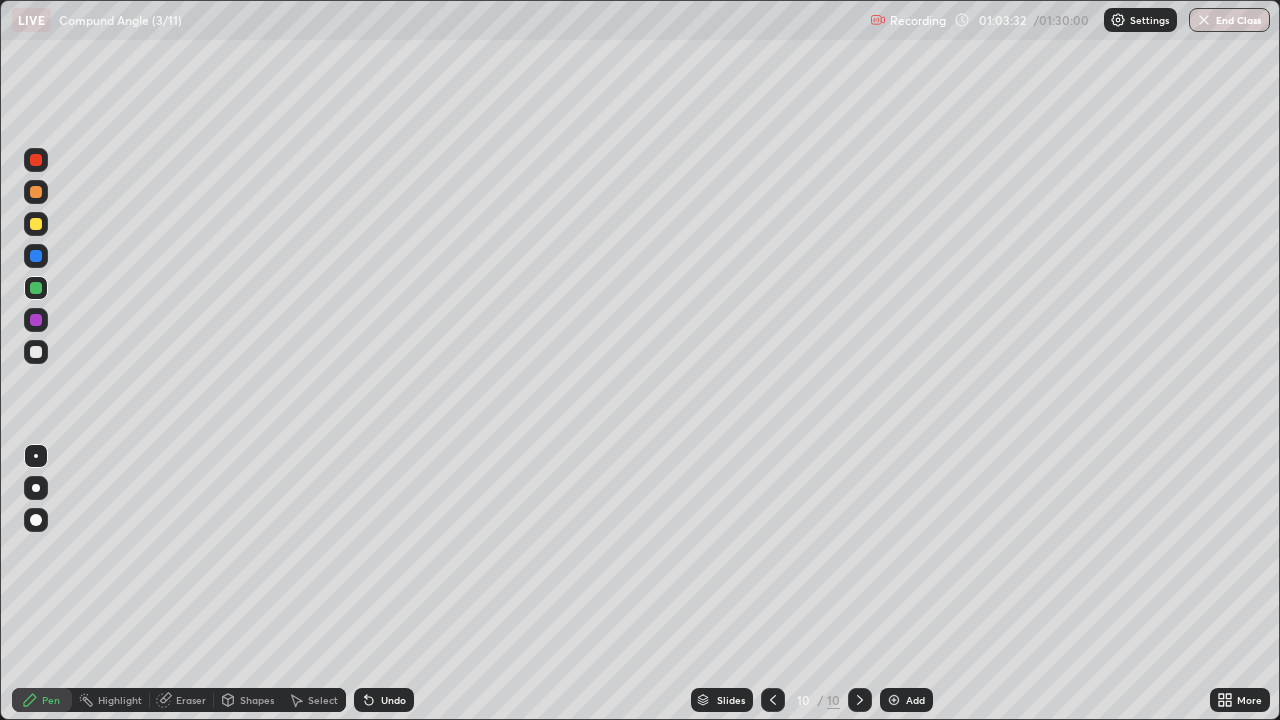 click at bounding box center (36, 224) 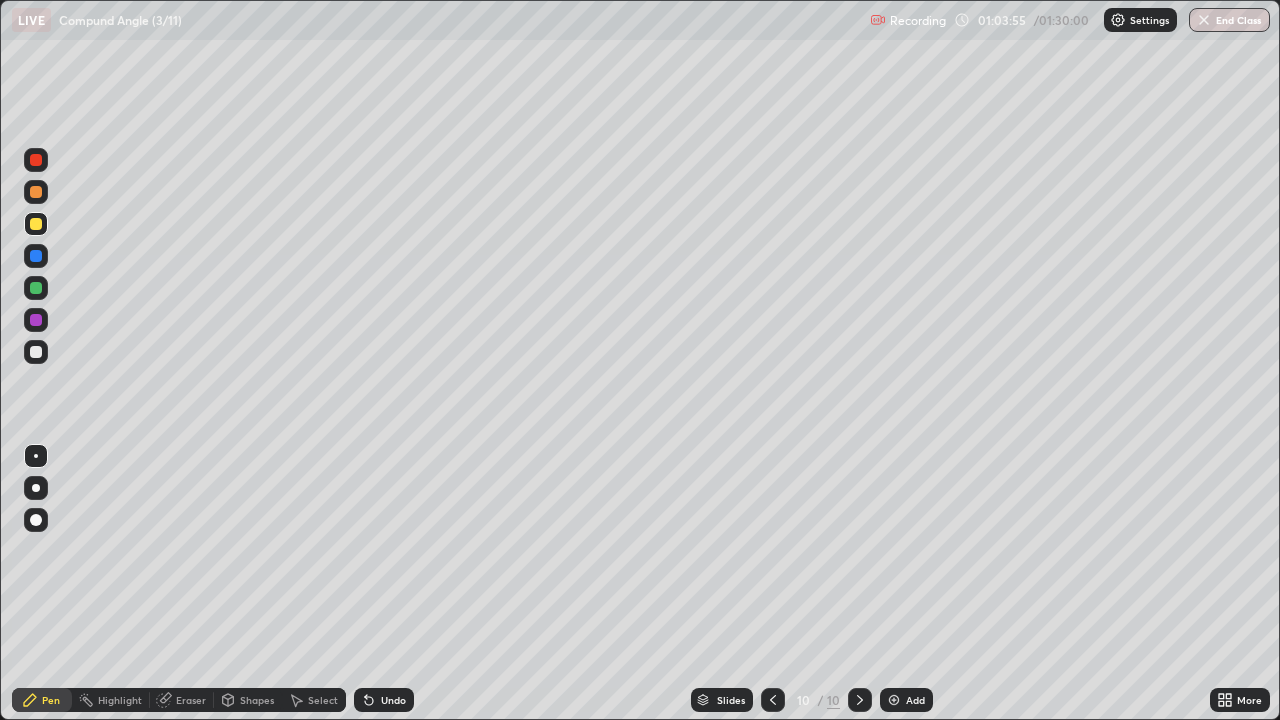 click at bounding box center (36, 288) 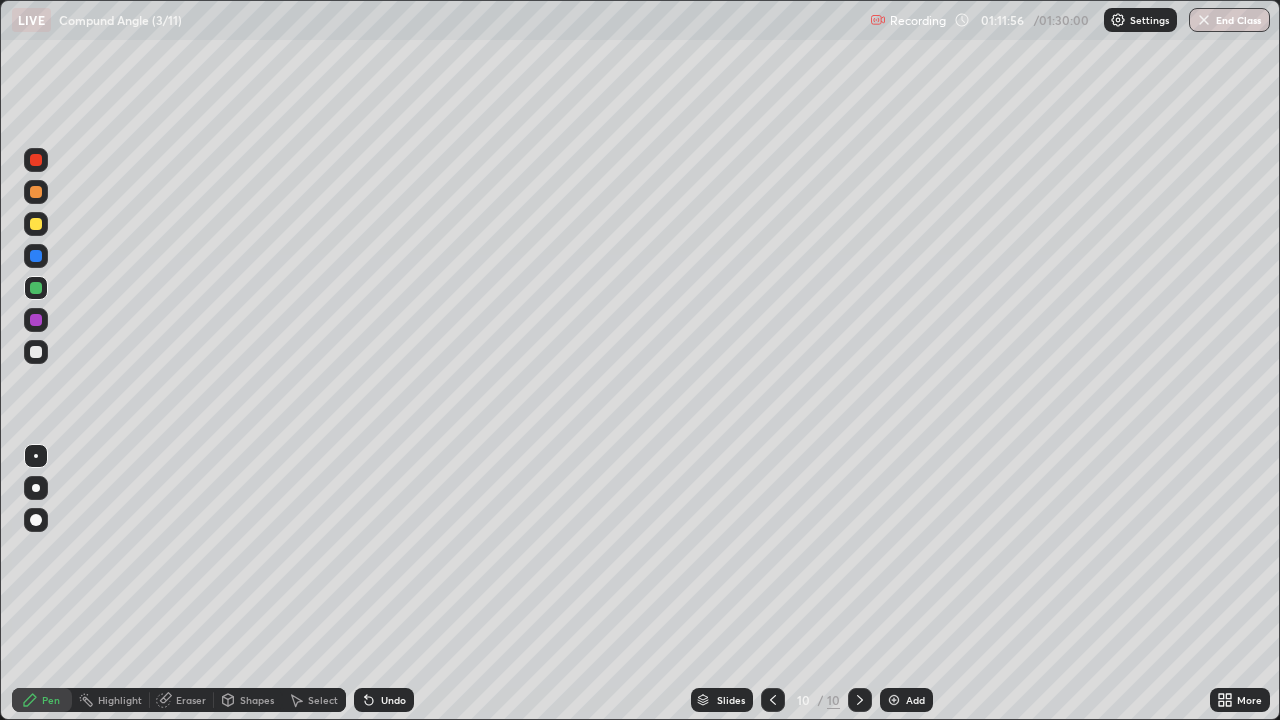 click on "Add" at bounding box center (915, 700) 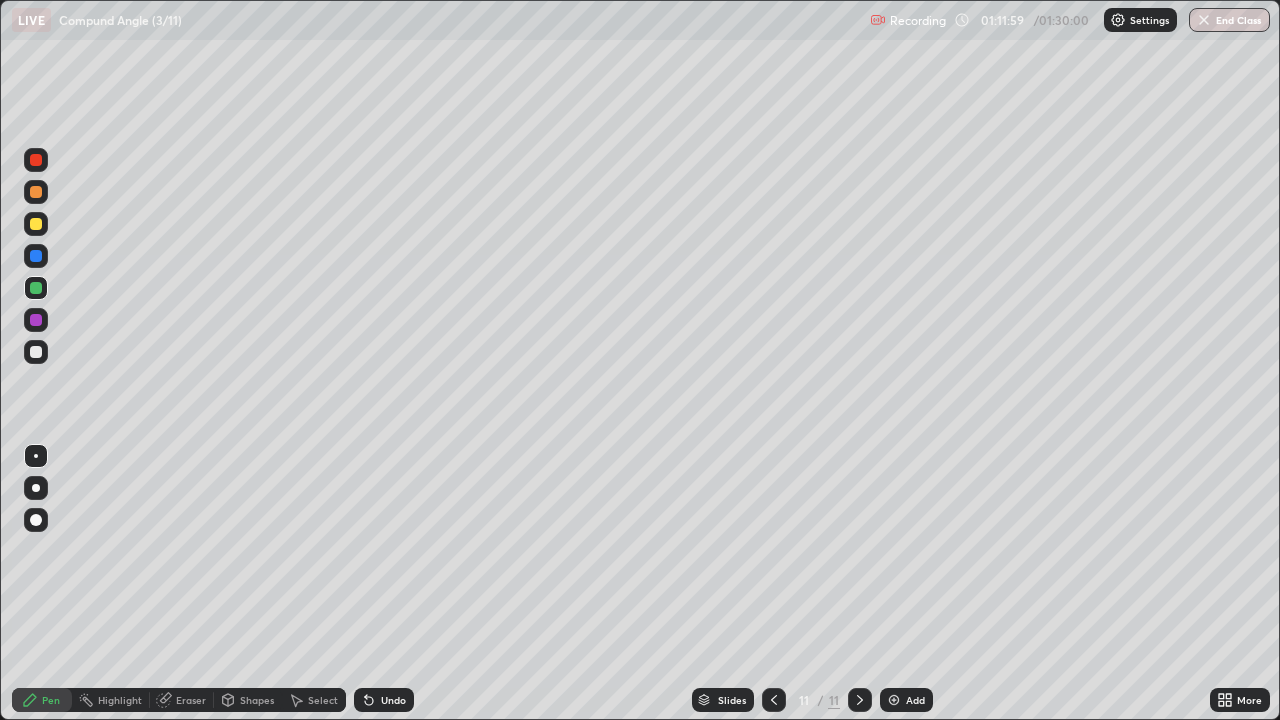 click at bounding box center (36, 160) 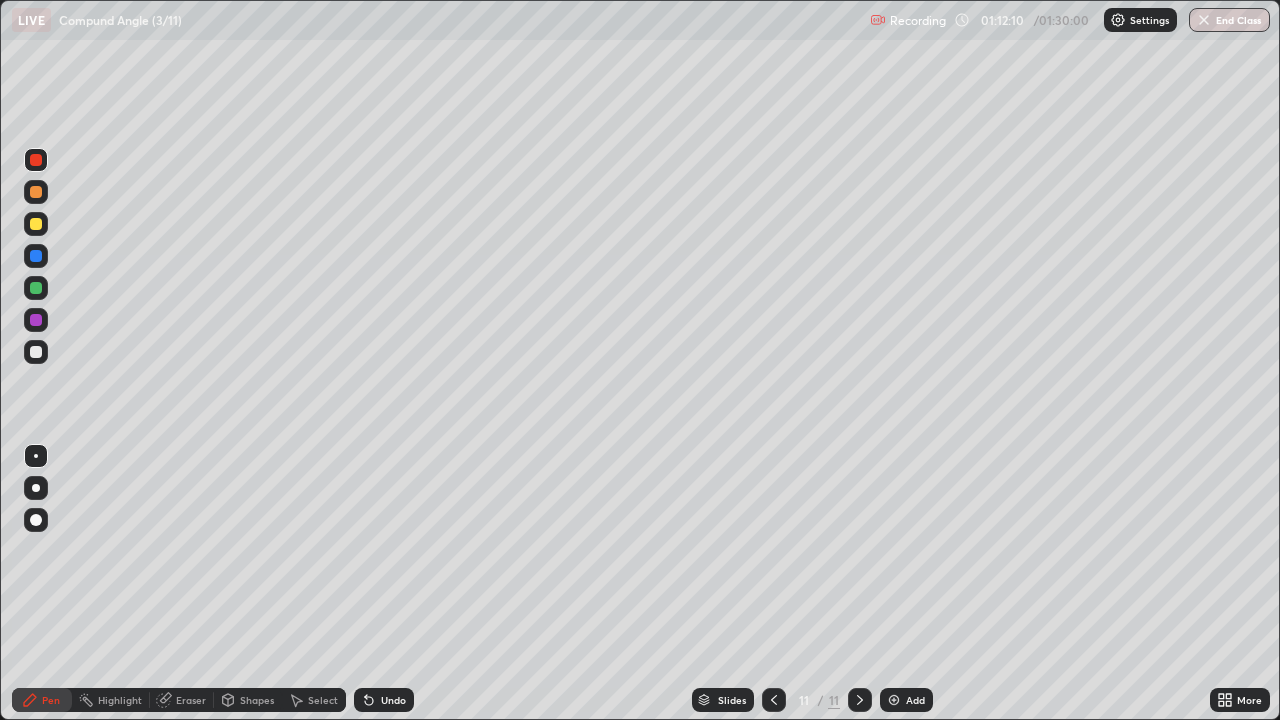 click at bounding box center [36, 224] 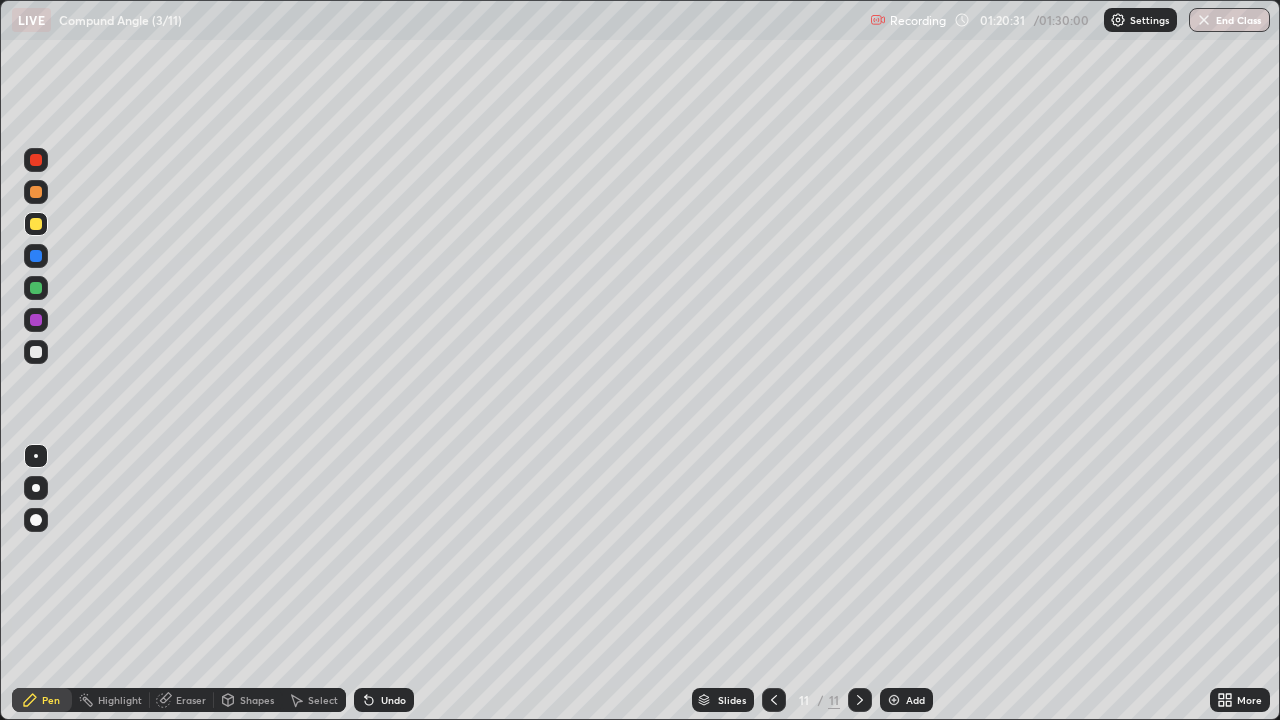 click on "Add" at bounding box center (906, 700) 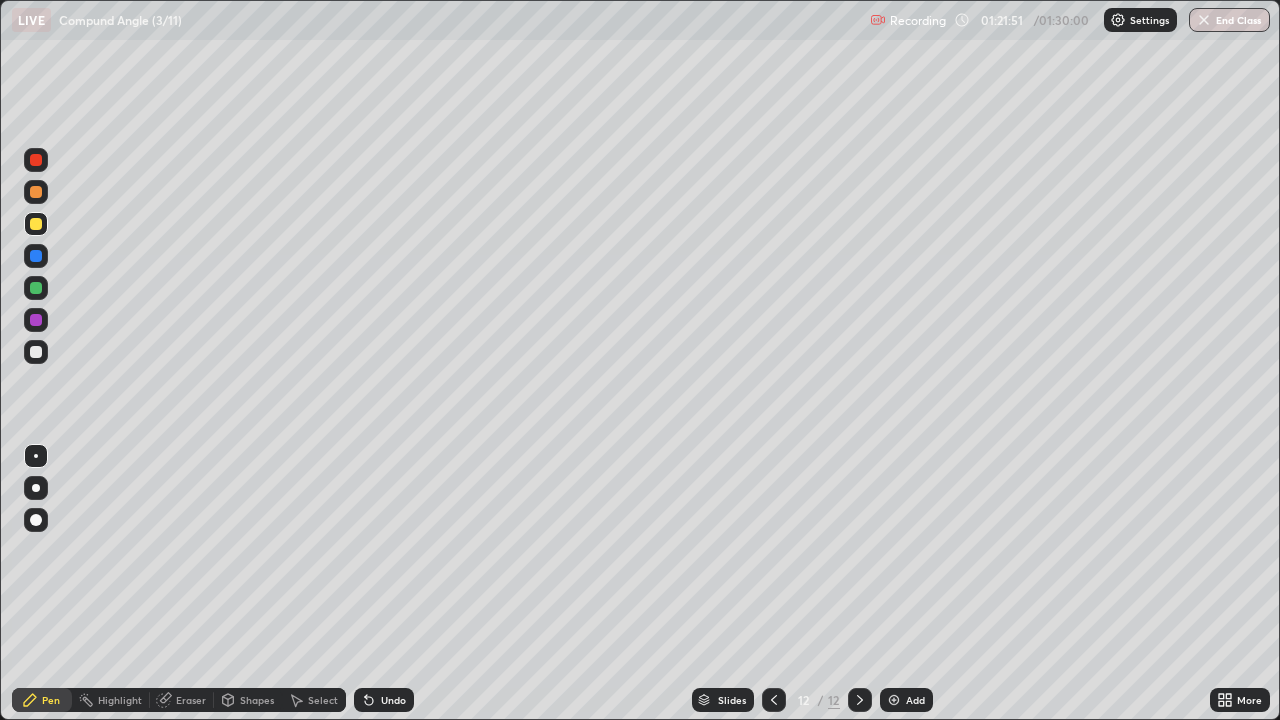 click on "More" at bounding box center (1240, 700) 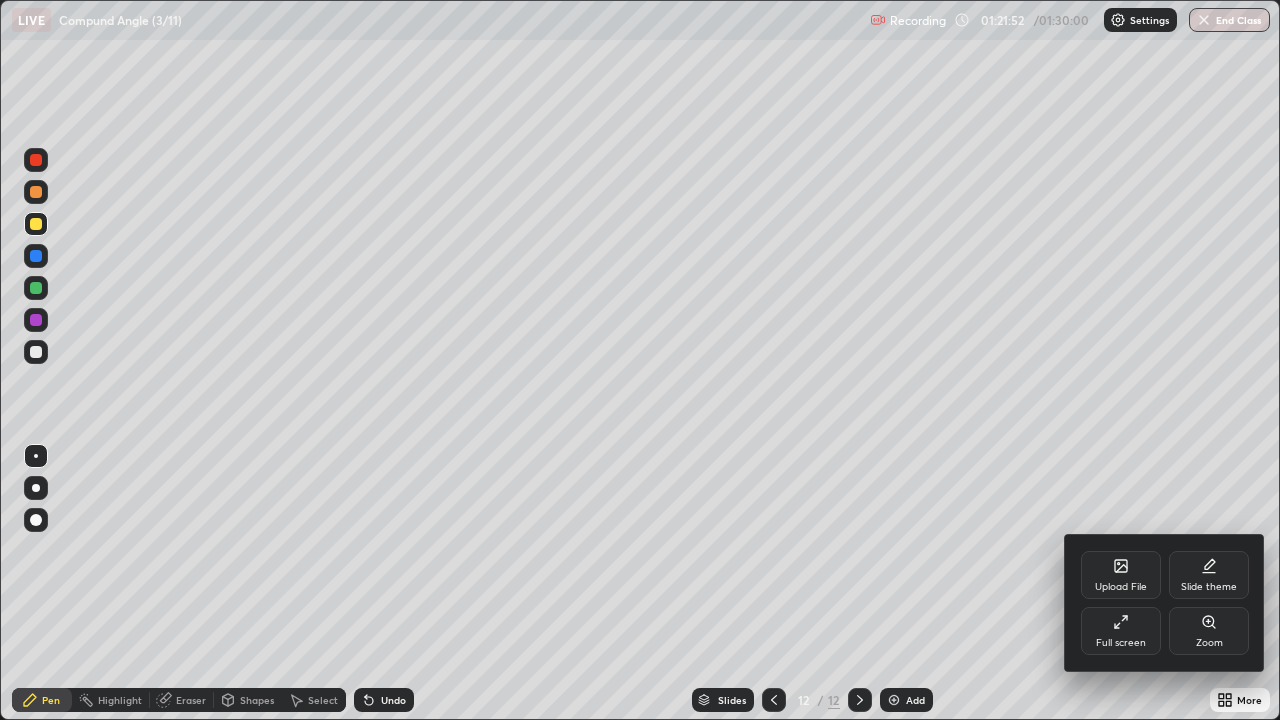 click at bounding box center [640, 360] 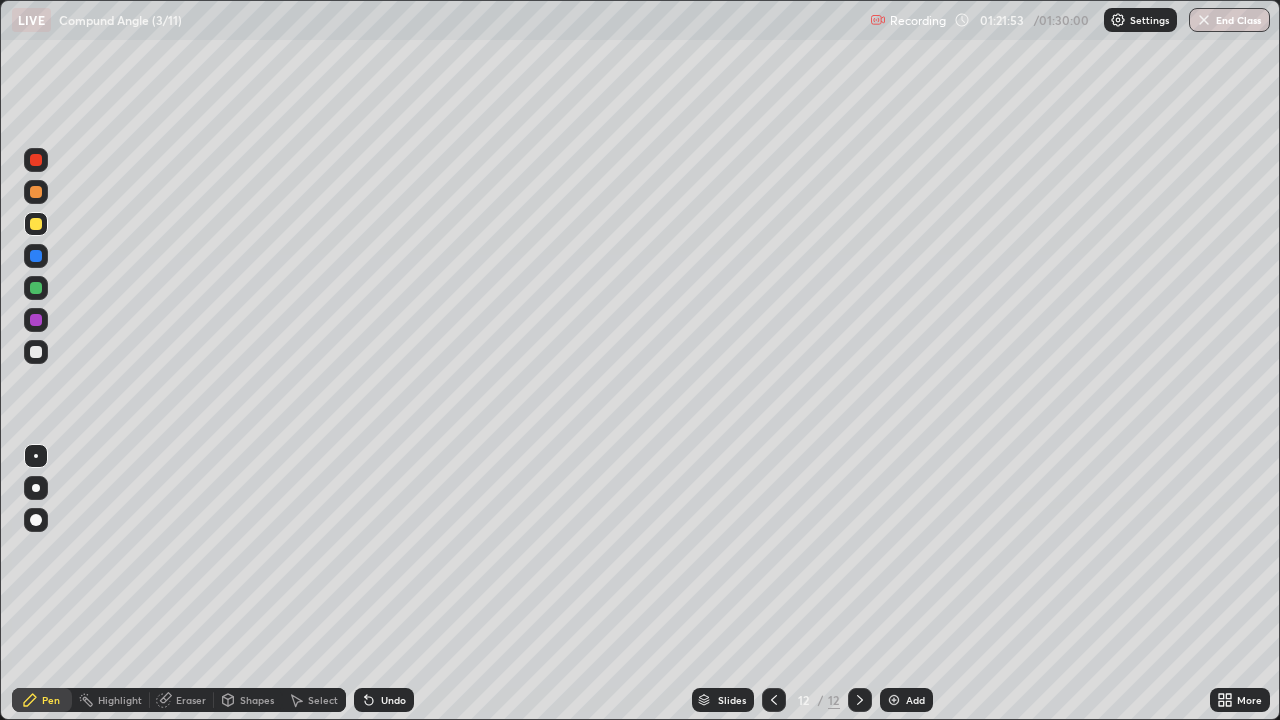 click on "Upload File Slide theme Full screen Zoom" at bounding box center [640, 360] 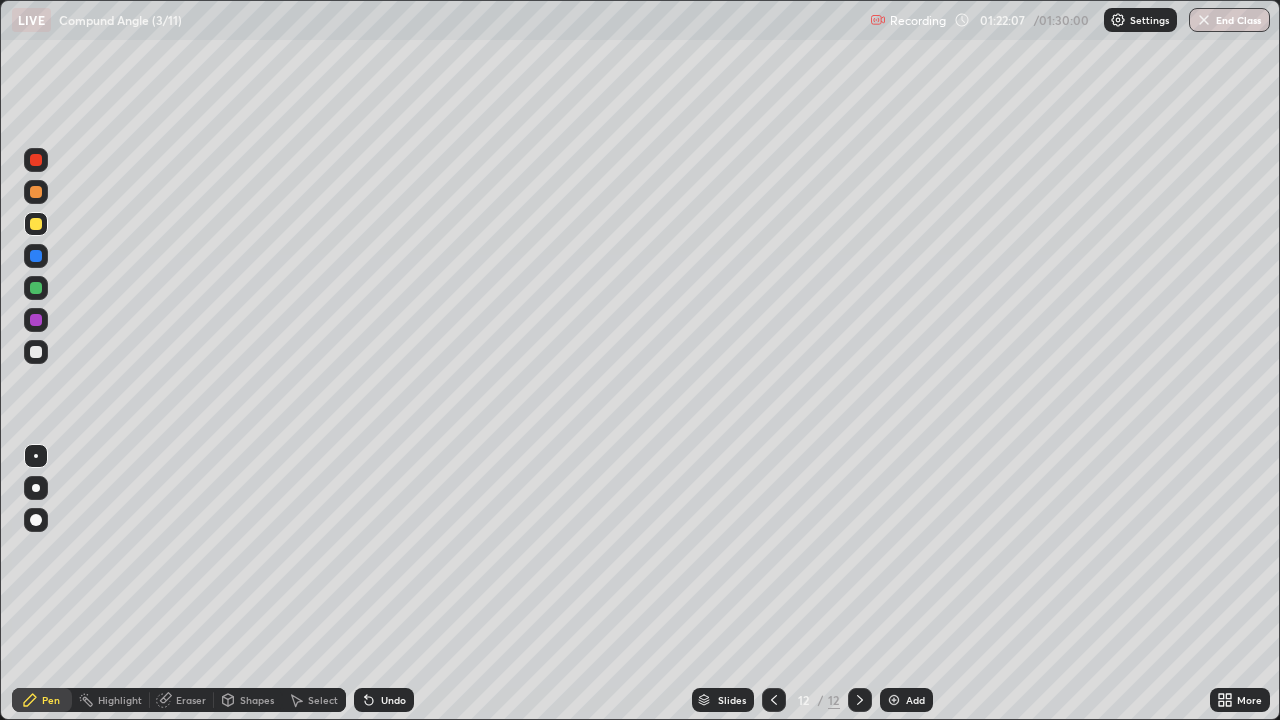 click on "More" at bounding box center (1240, 700) 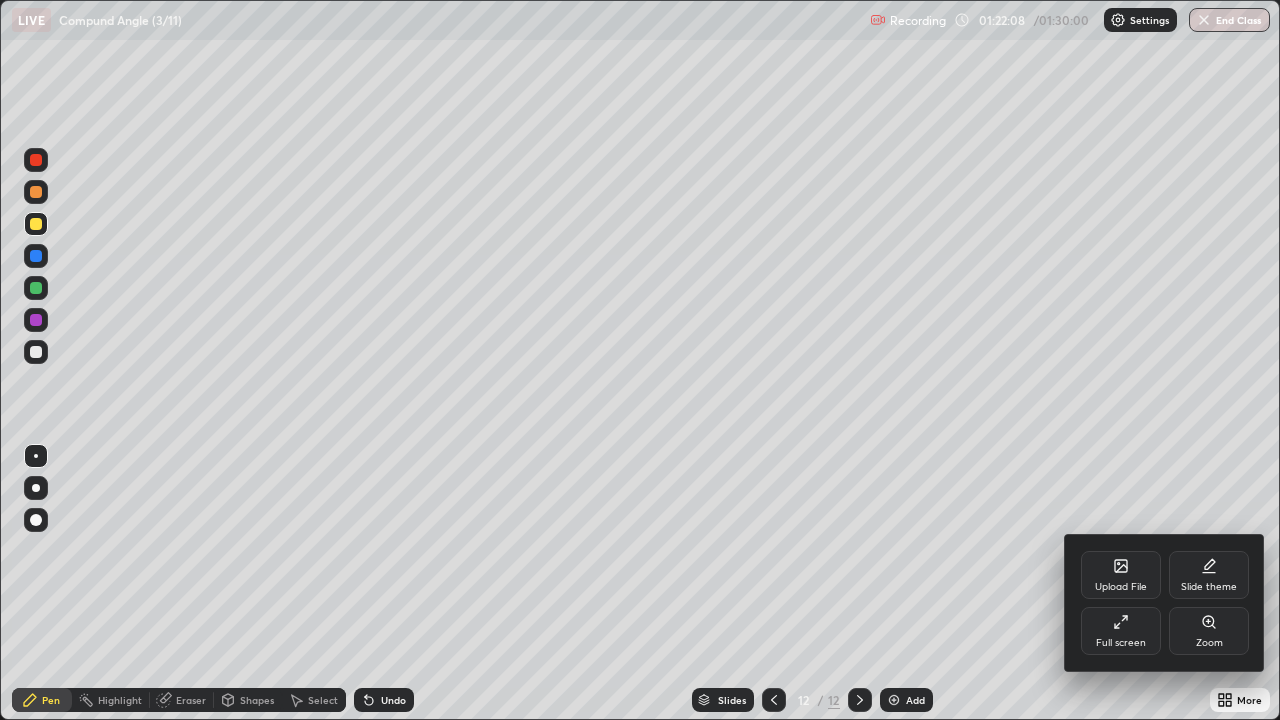 click at bounding box center [640, 360] 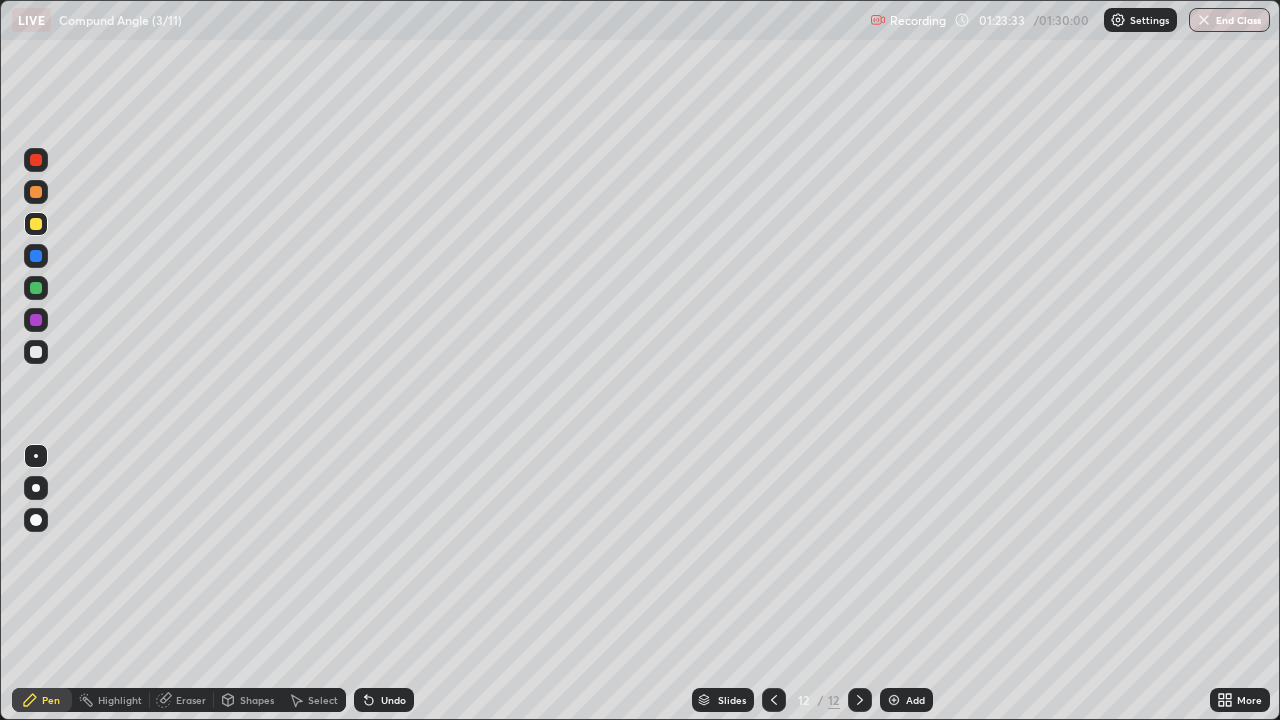 click 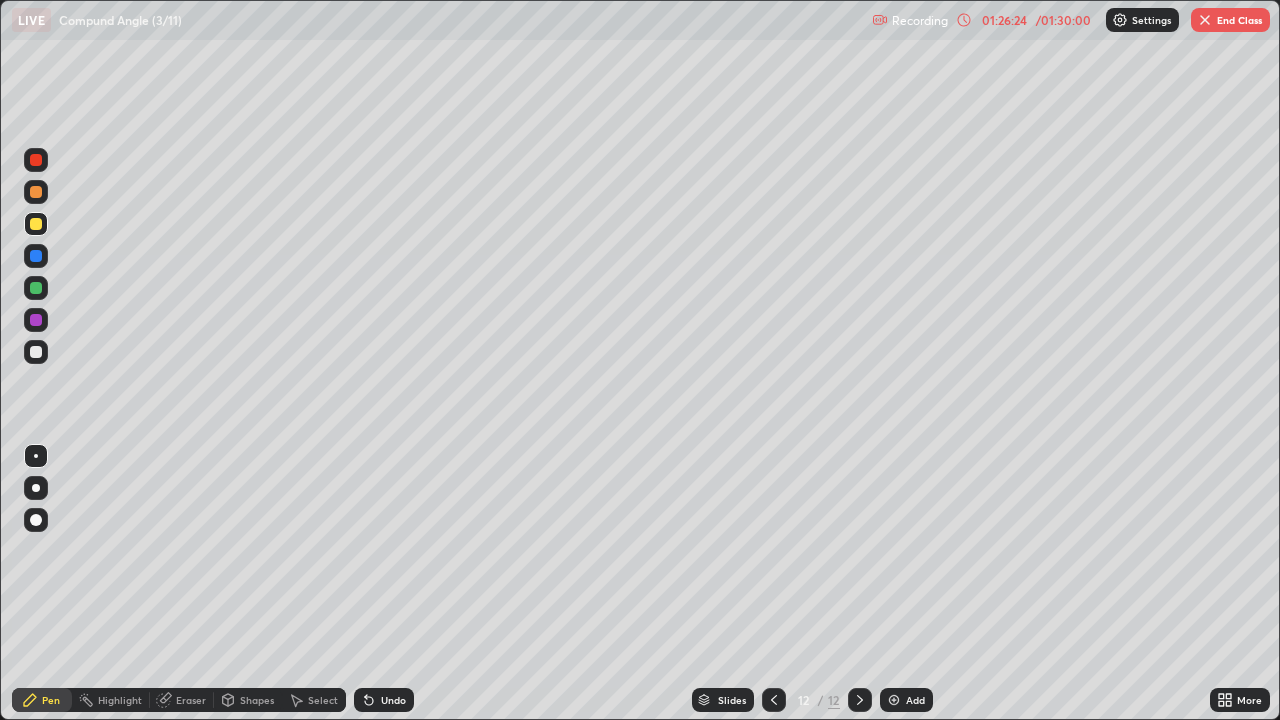 click on "End Class" at bounding box center [1230, 20] 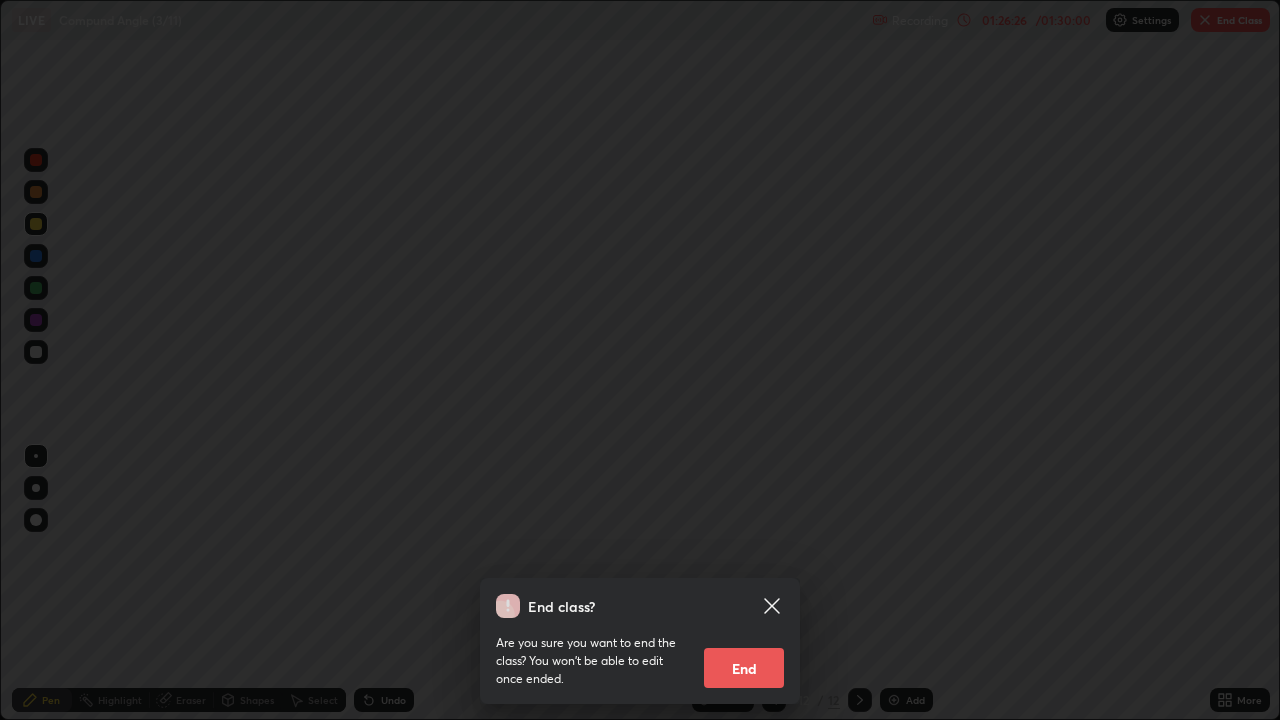 click on "End" at bounding box center (744, 668) 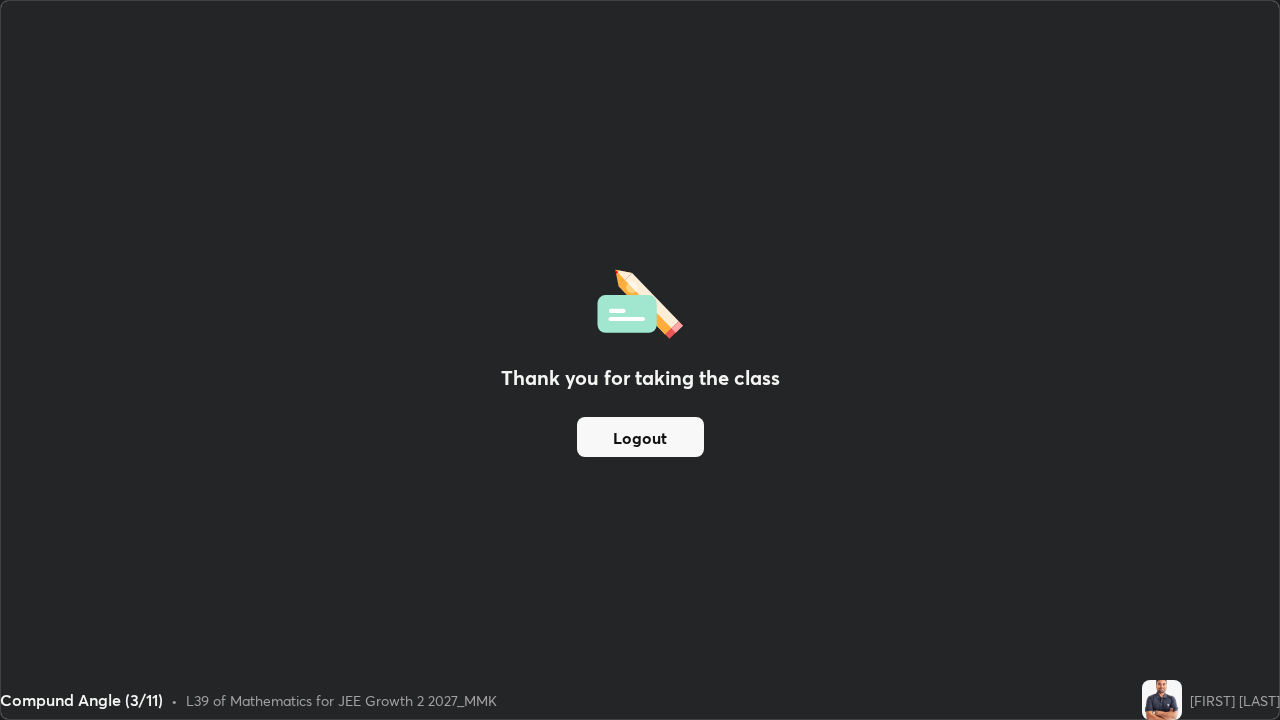 click on "Thank you for taking the class Logout" at bounding box center [640, 360] 